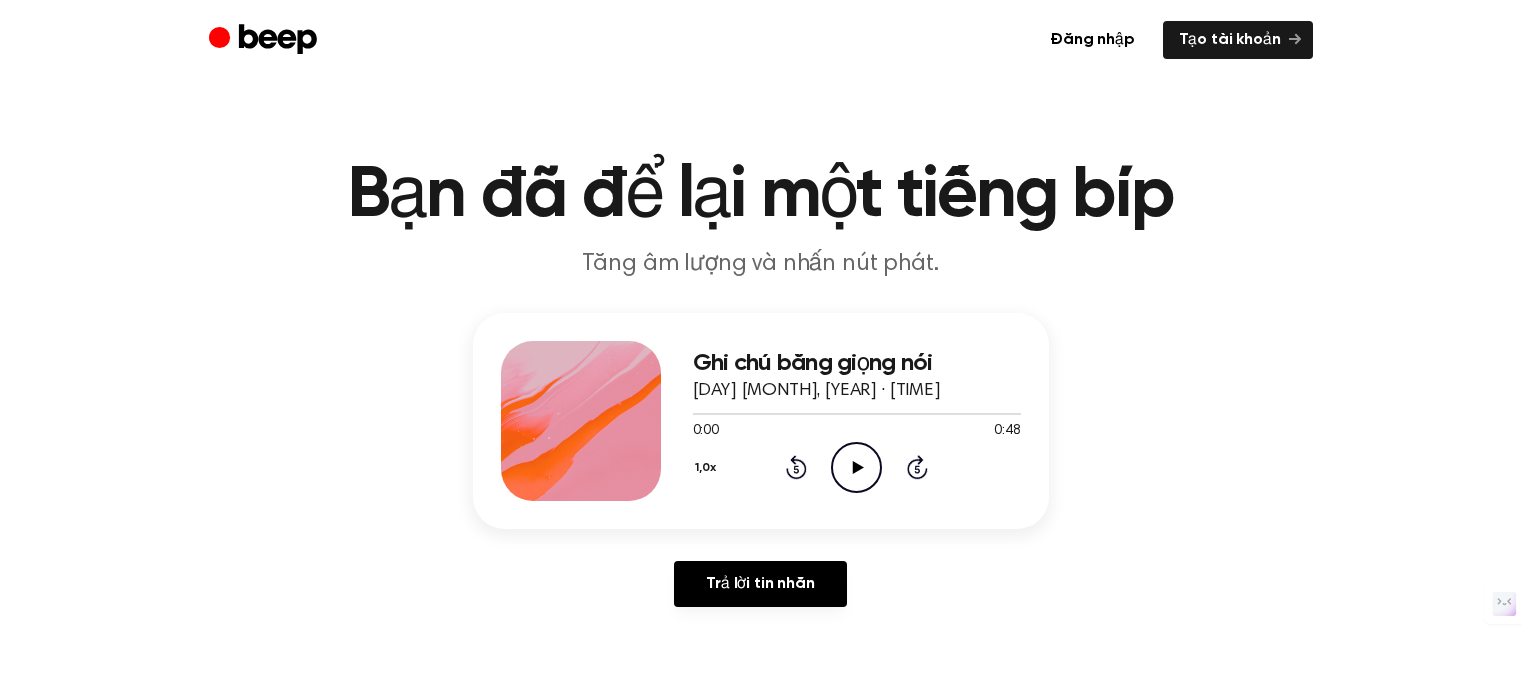 scroll, scrollTop: 0, scrollLeft: 0, axis: both 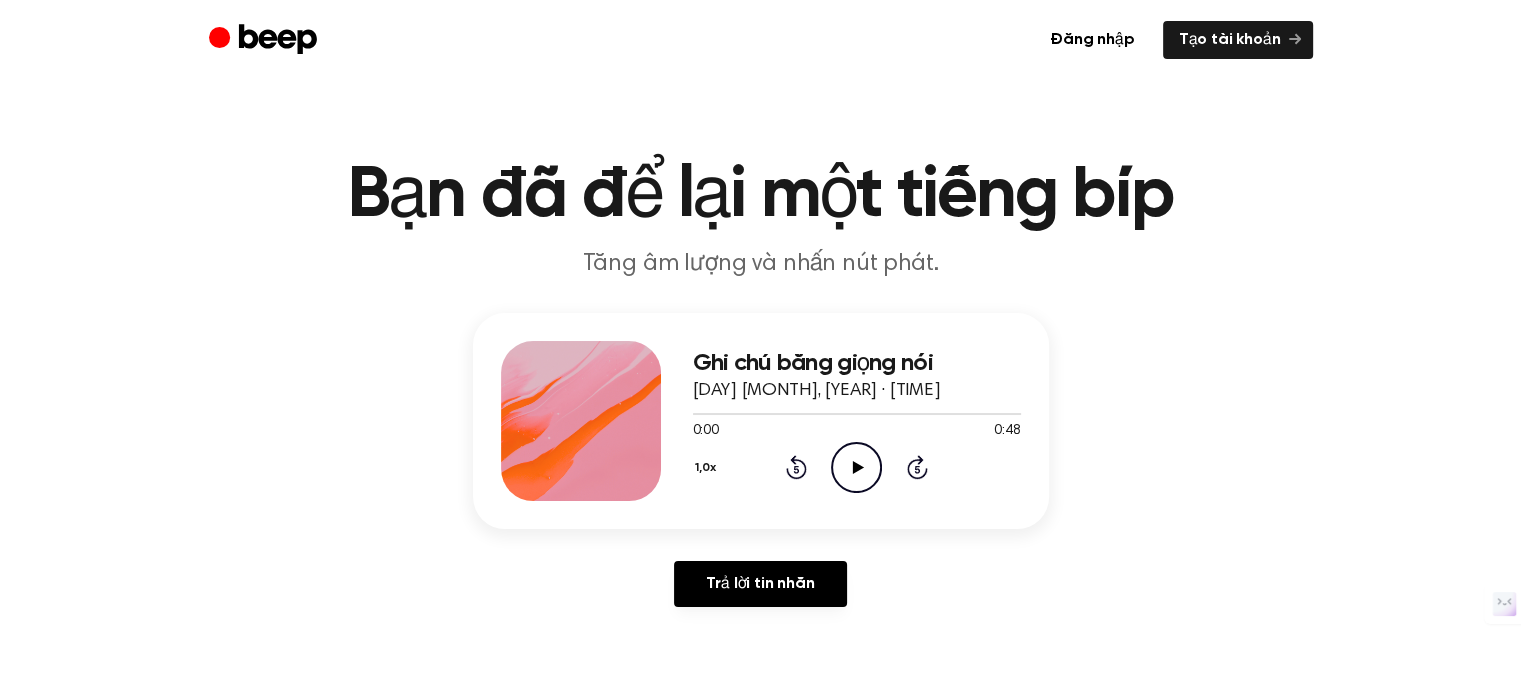click 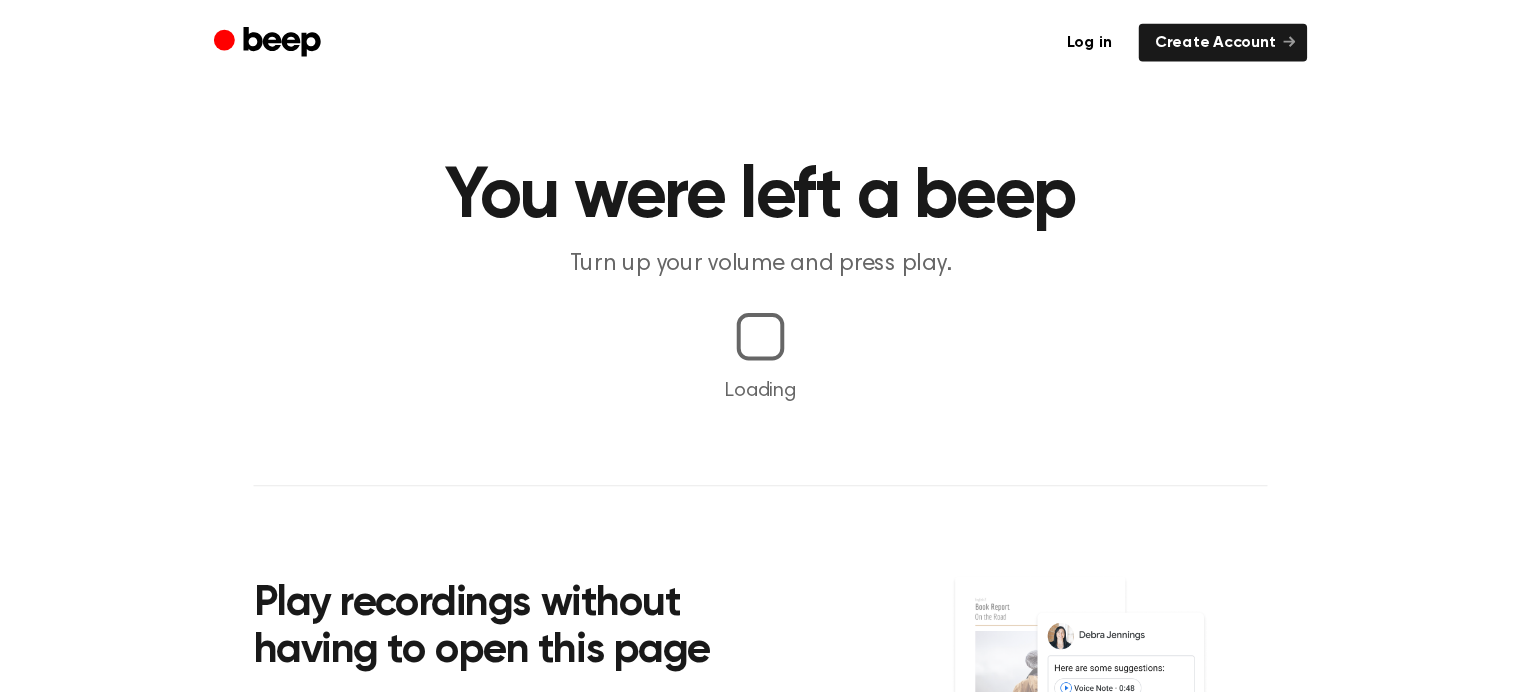 scroll, scrollTop: 0, scrollLeft: 0, axis: both 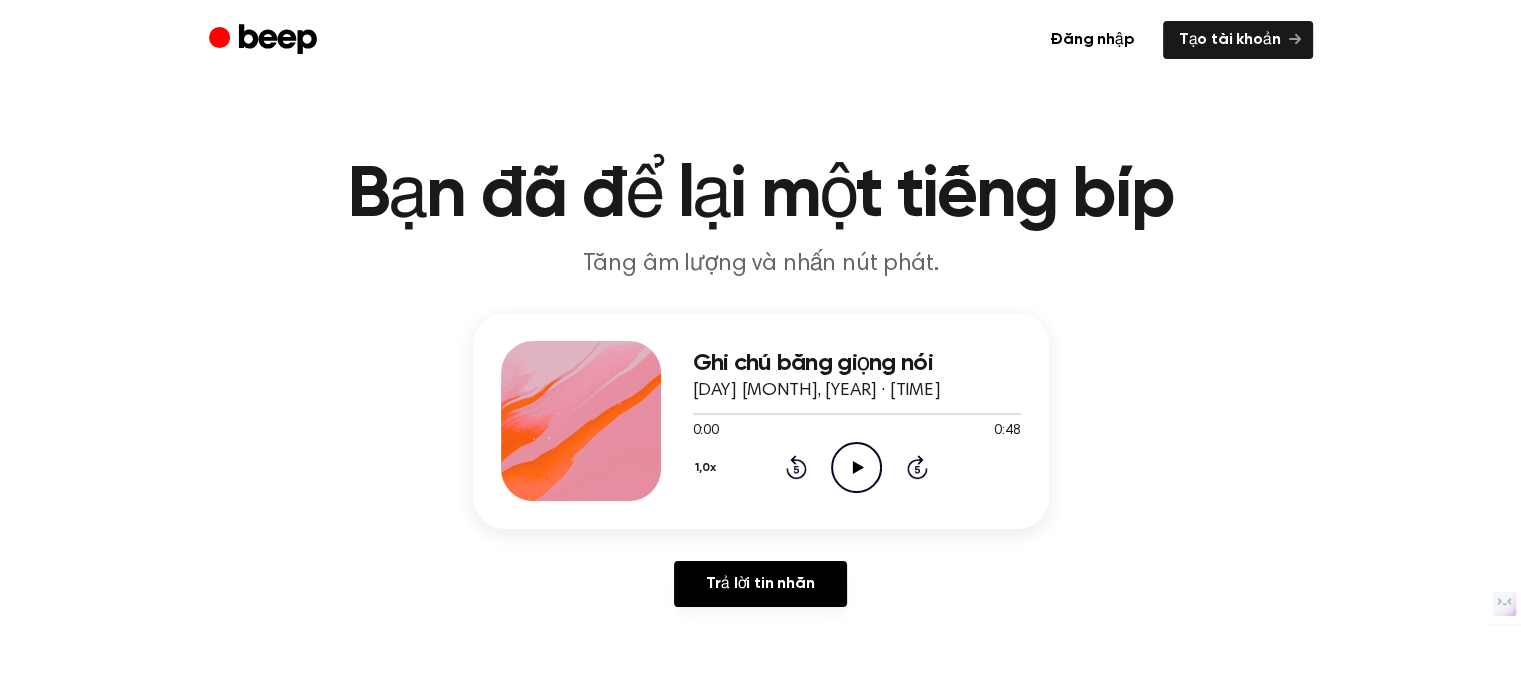 click 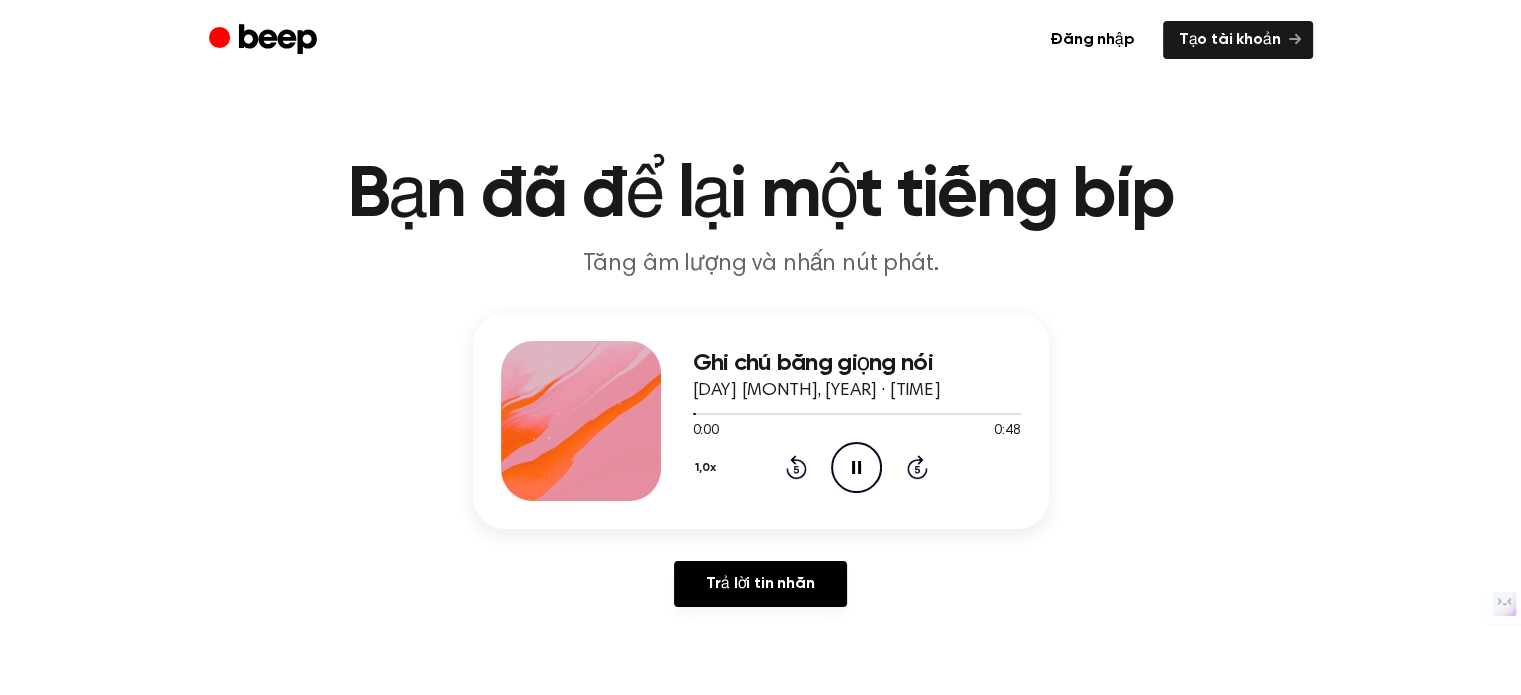 scroll, scrollTop: 0, scrollLeft: 0, axis: both 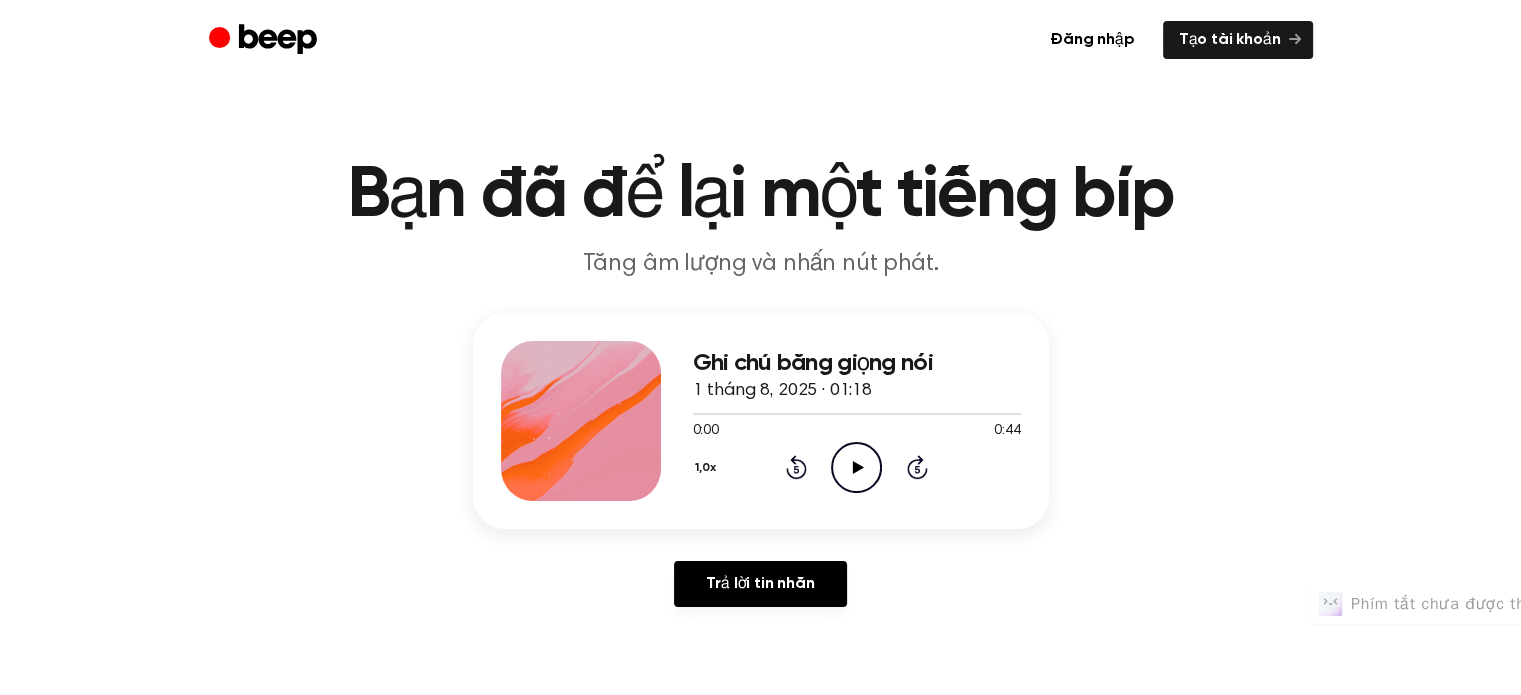 click on "Play Audio" 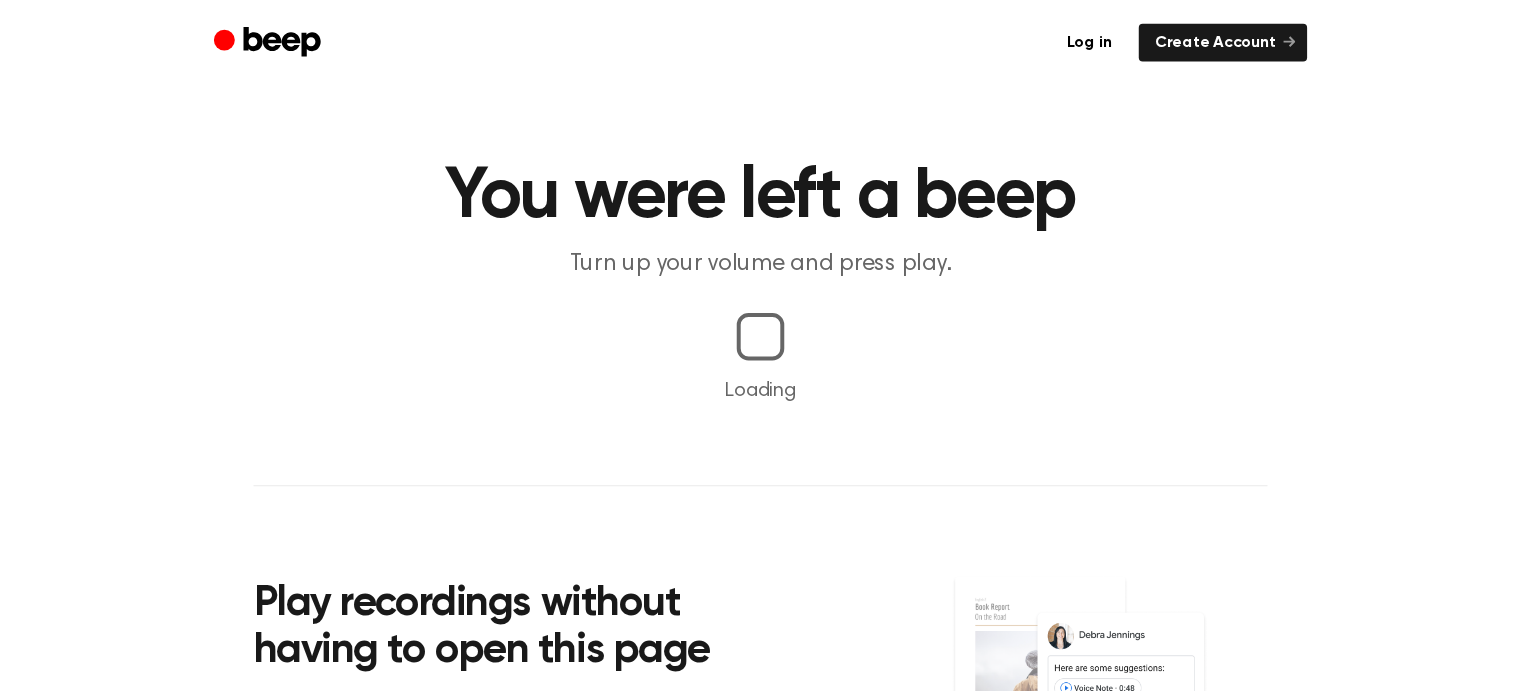 scroll, scrollTop: 0, scrollLeft: 0, axis: both 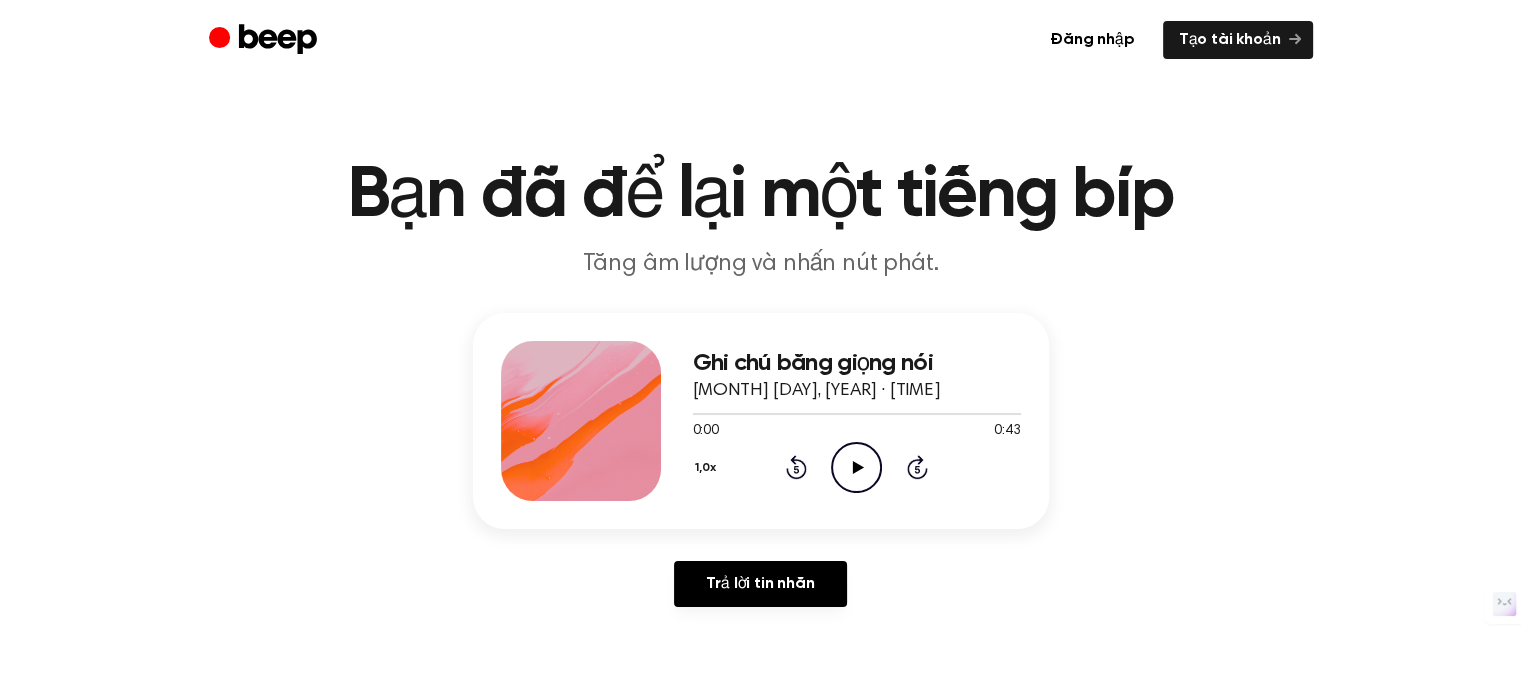 click on "Play Audio" 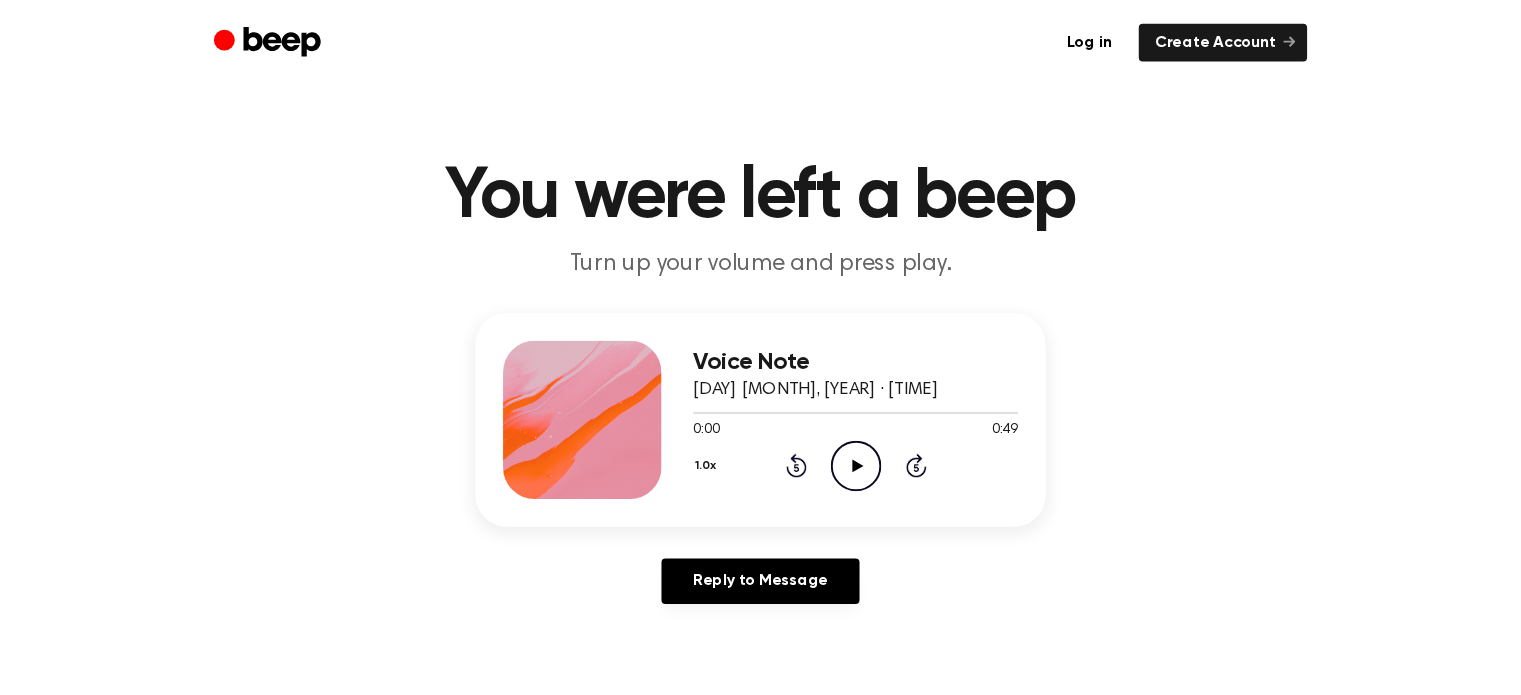 scroll, scrollTop: 0, scrollLeft: 0, axis: both 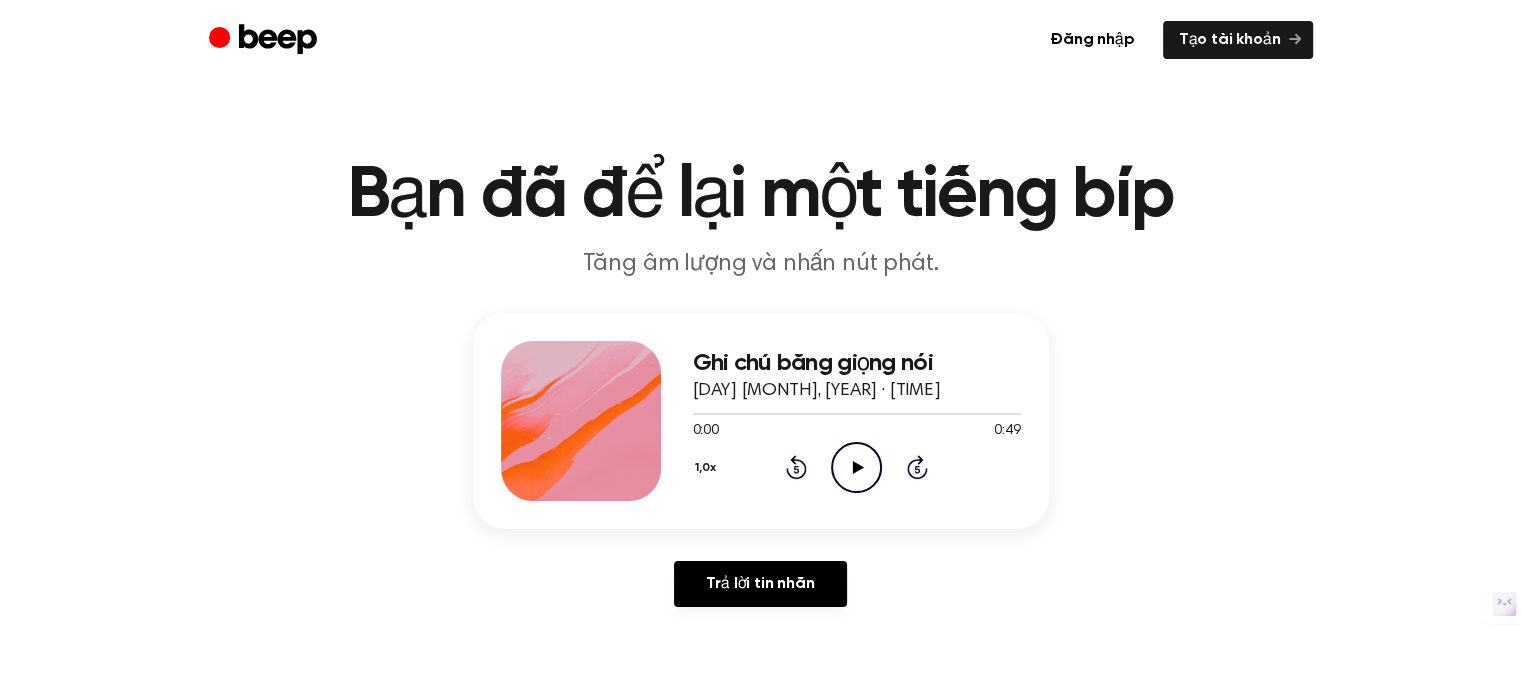 click on "Play Audio" 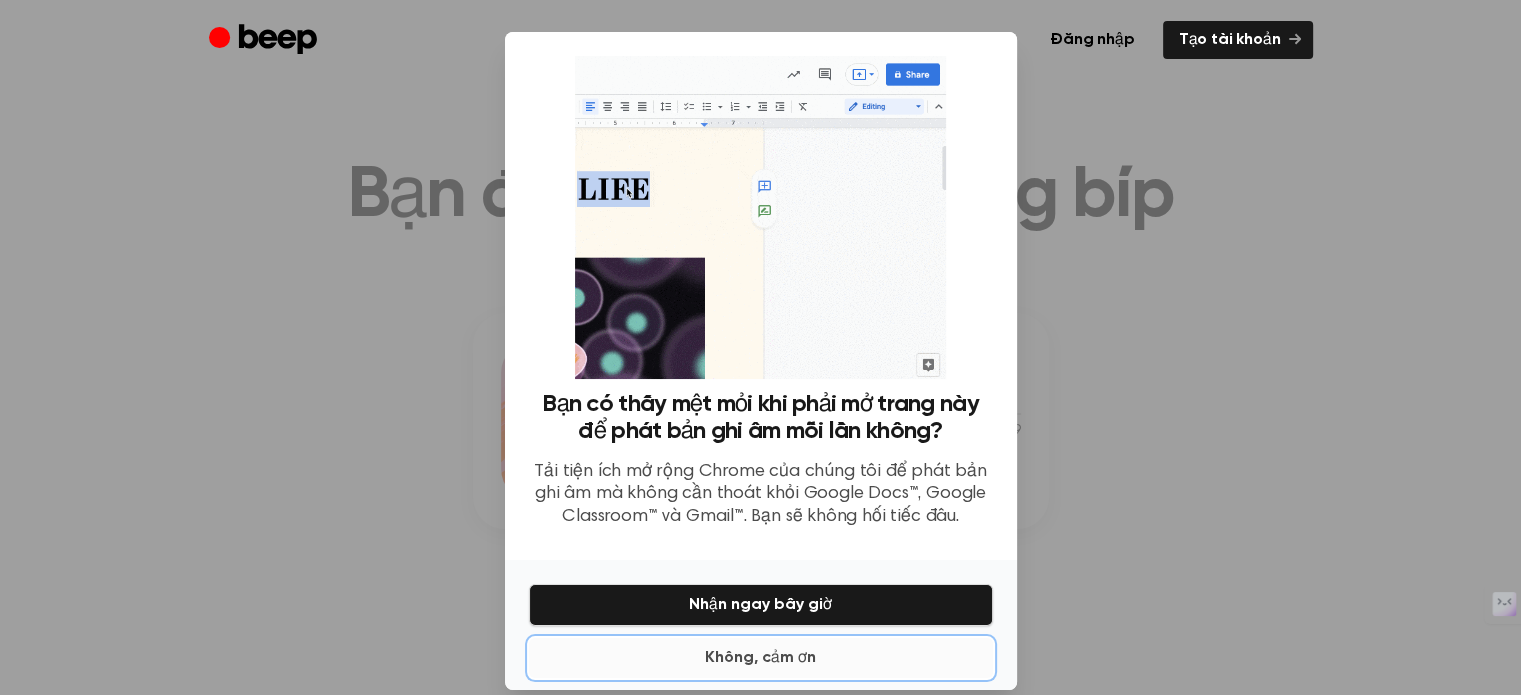 click on "Không, cảm ơn" at bounding box center (760, 658) 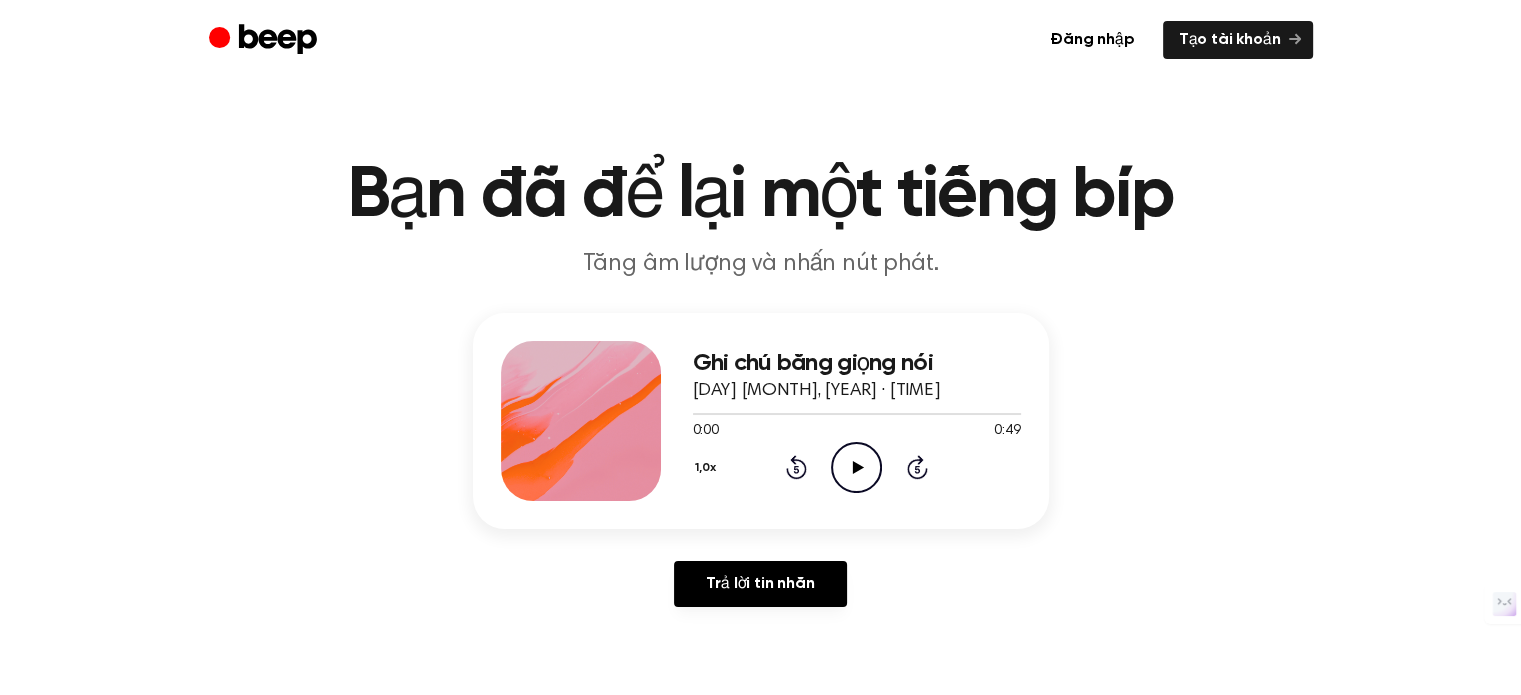 click on "Play Audio" 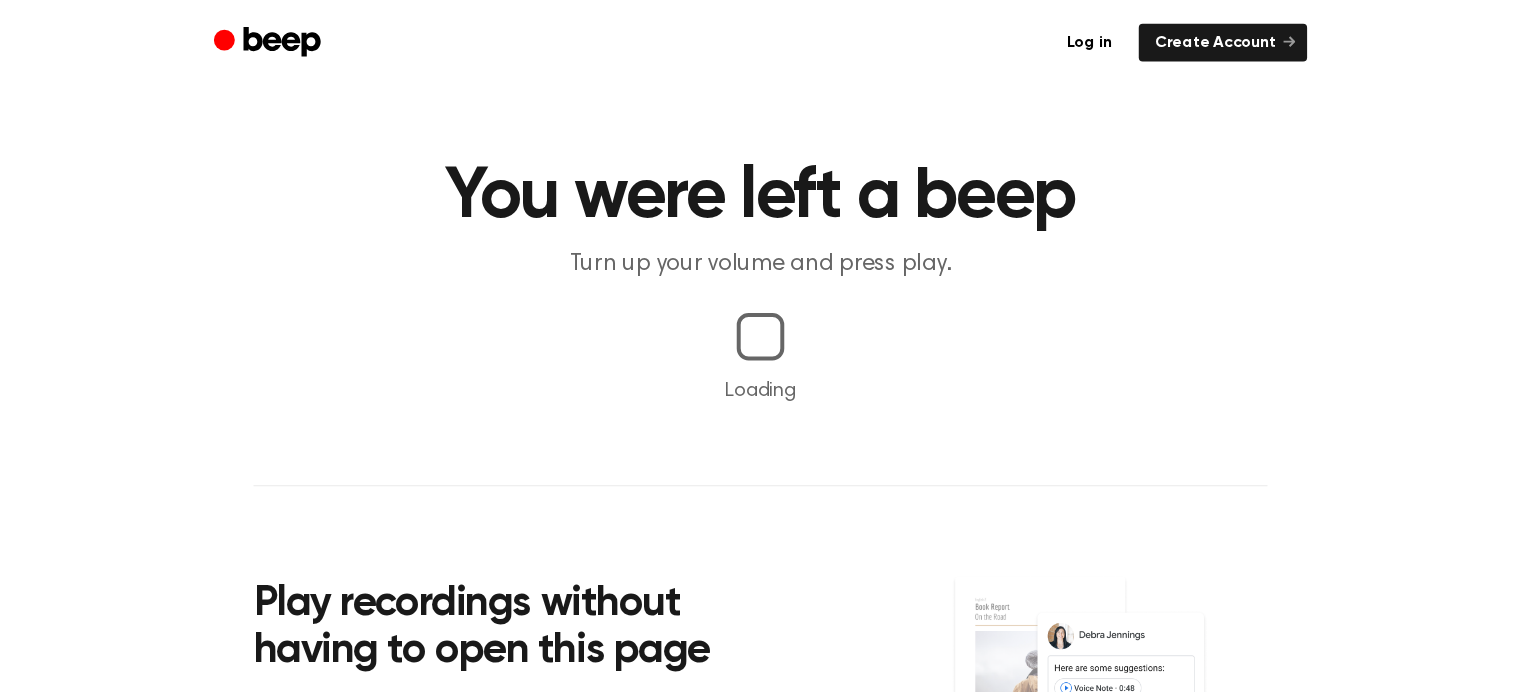 scroll, scrollTop: 0, scrollLeft: 0, axis: both 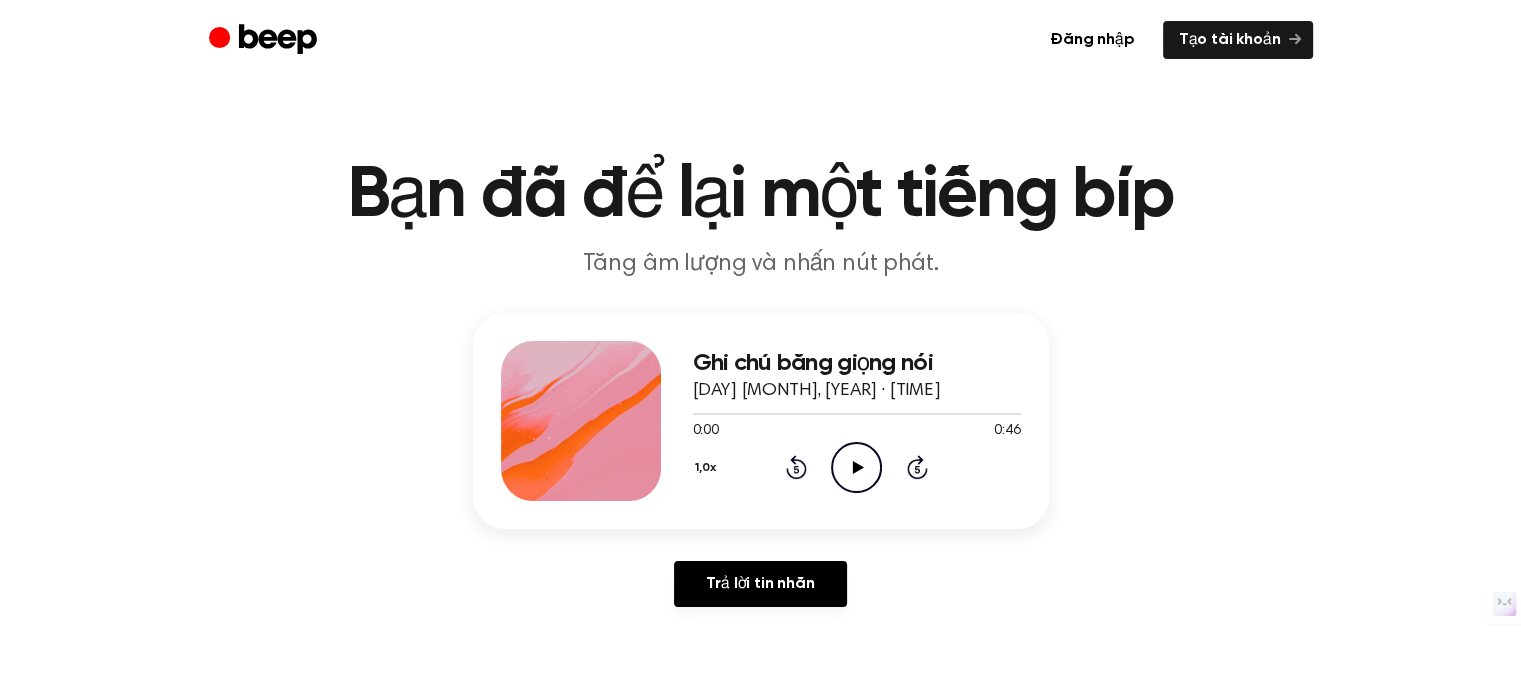 click on "Play Audio" 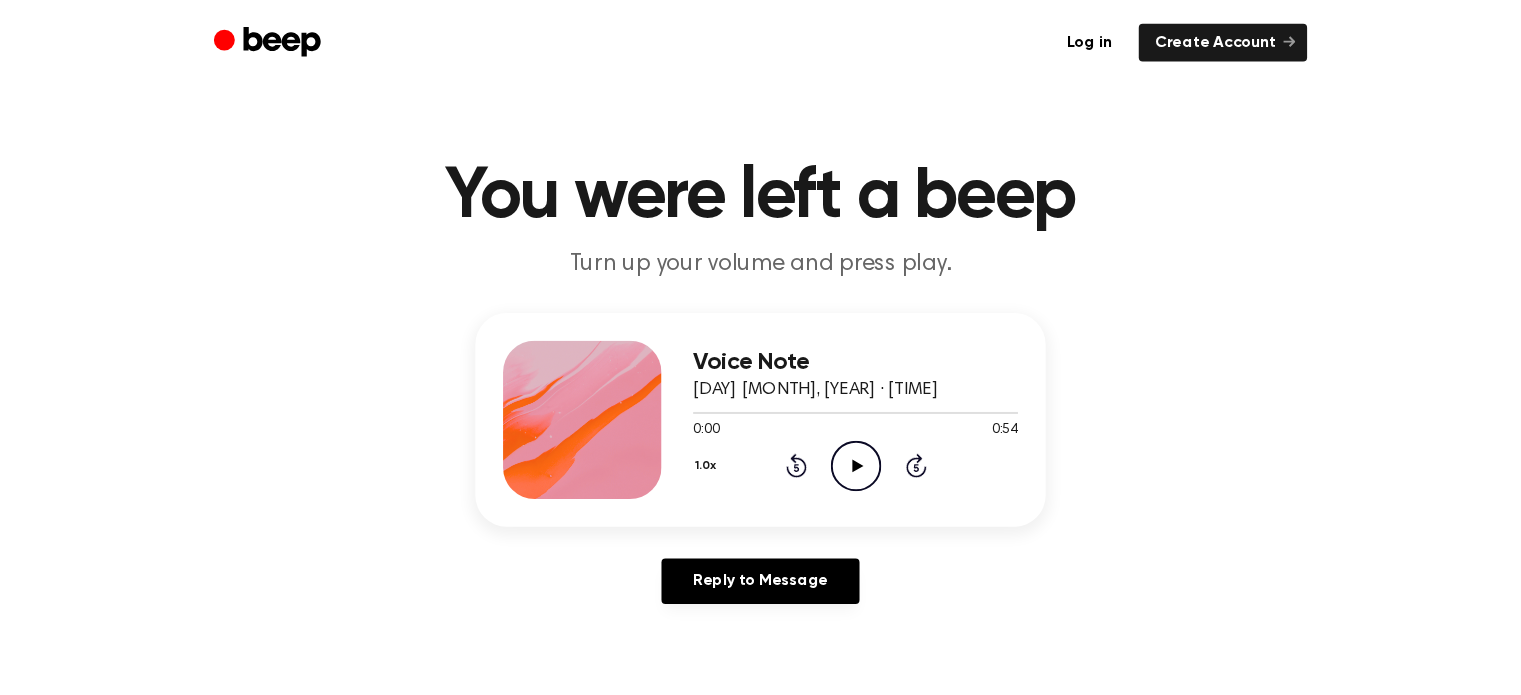 scroll, scrollTop: 0, scrollLeft: 0, axis: both 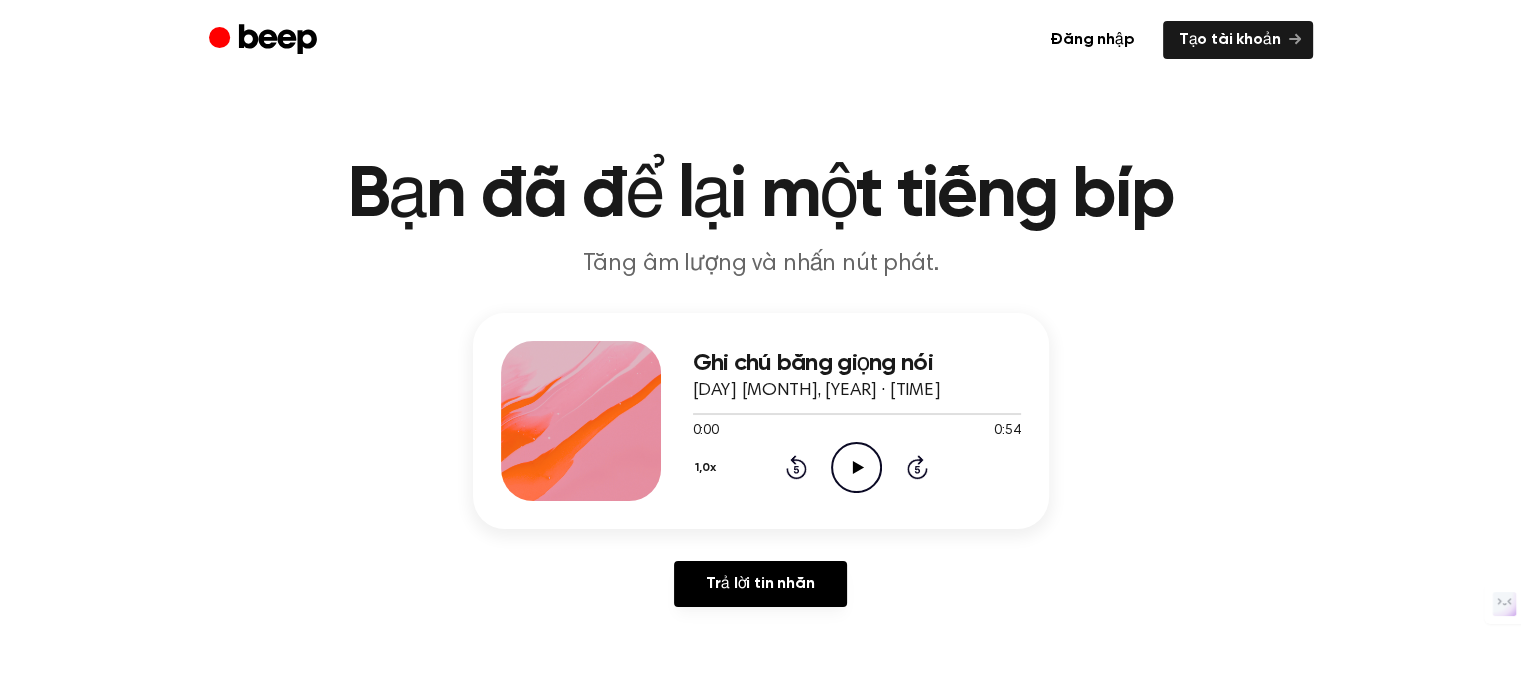 click on "Play Audio" 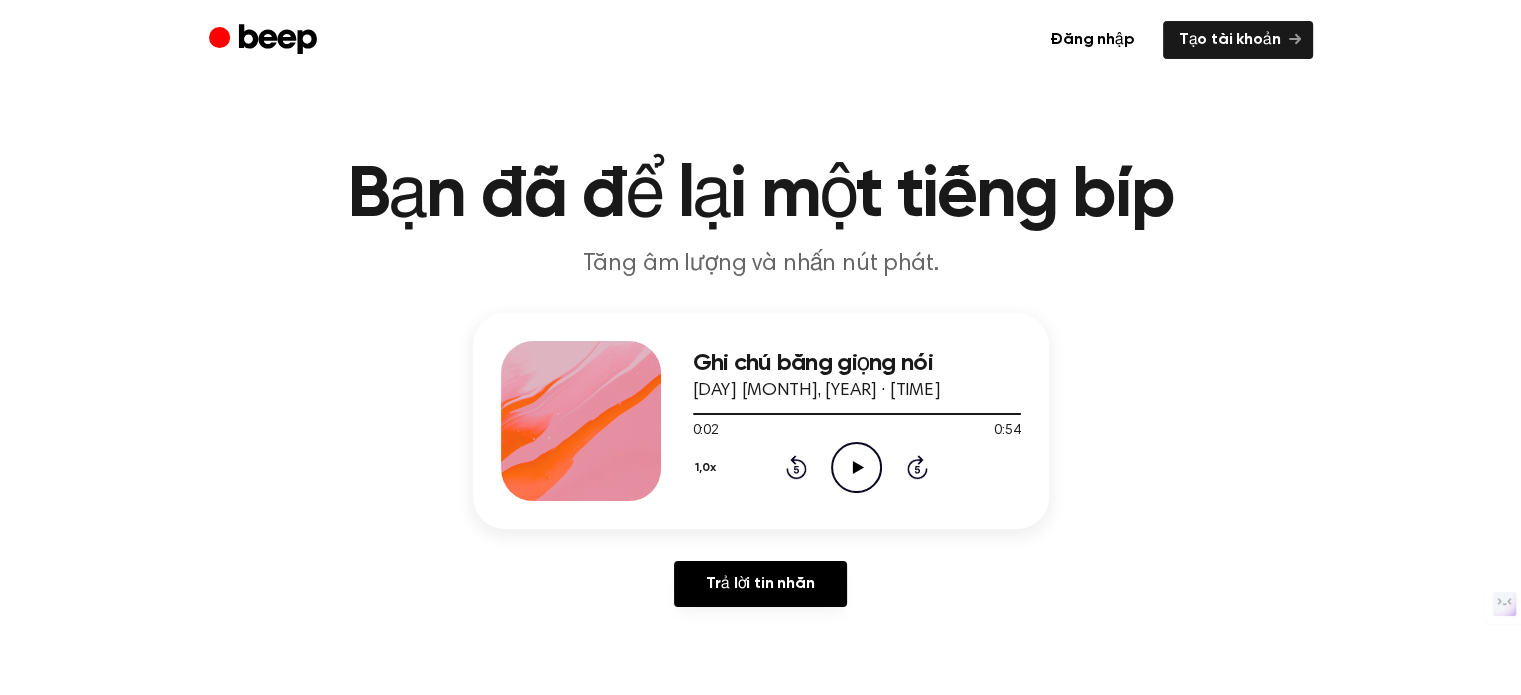 click on "Play Audio" 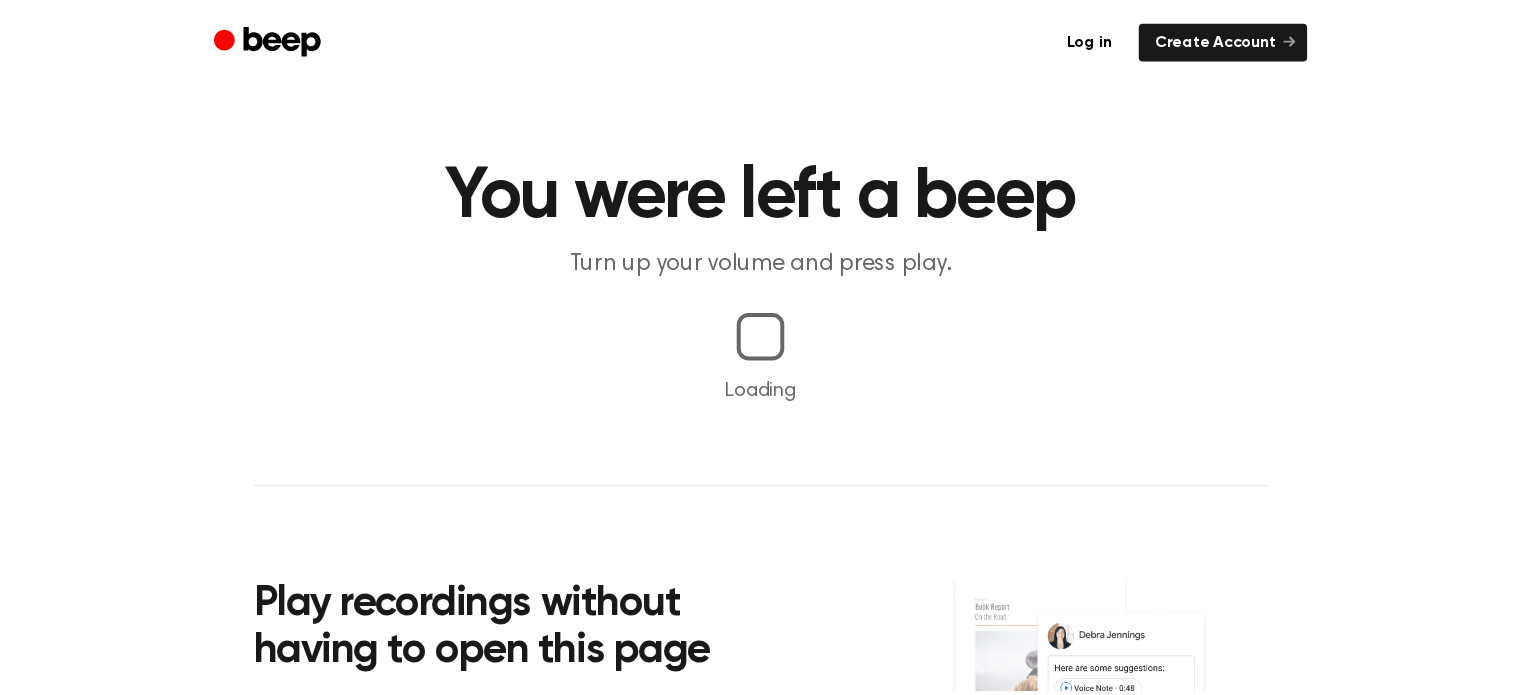 scroll, scrollTop: 0, scrollLeft: 0, axis: both 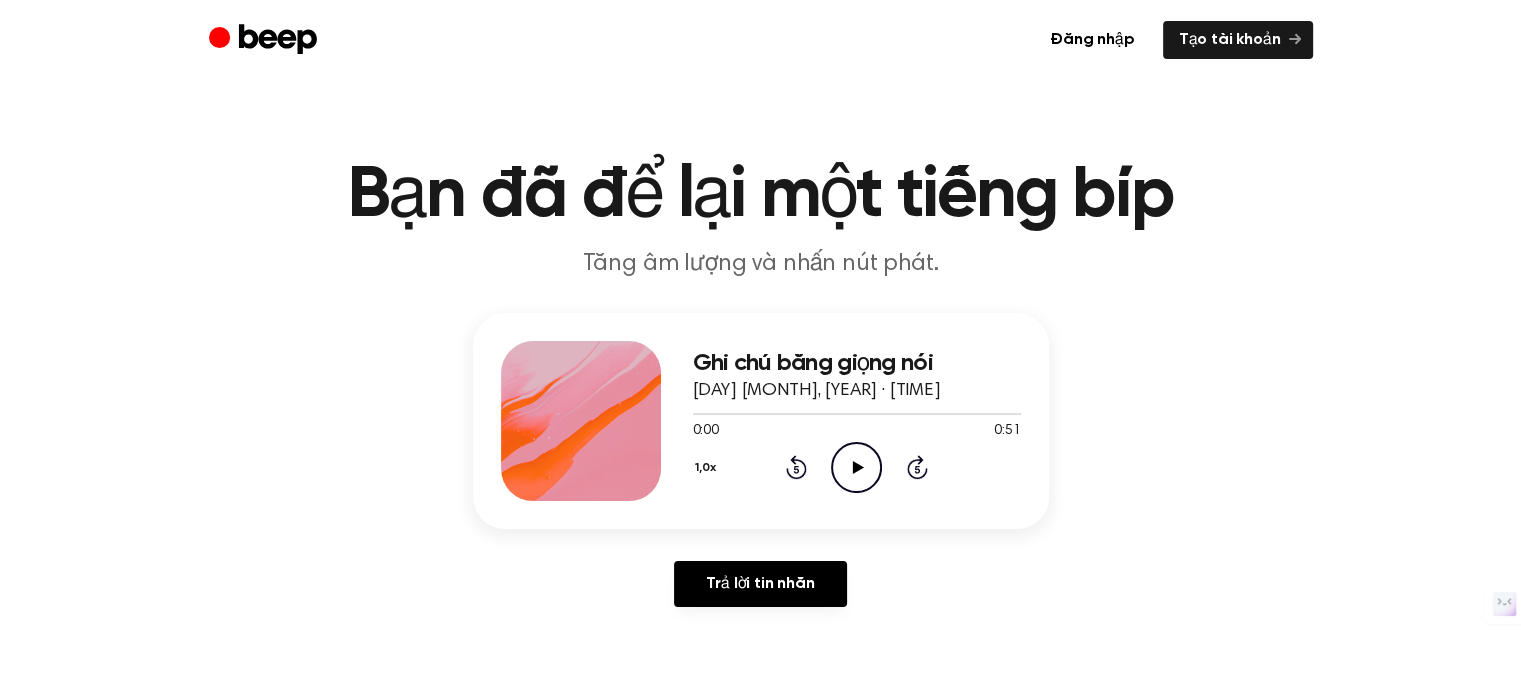 click on "Play Audio" 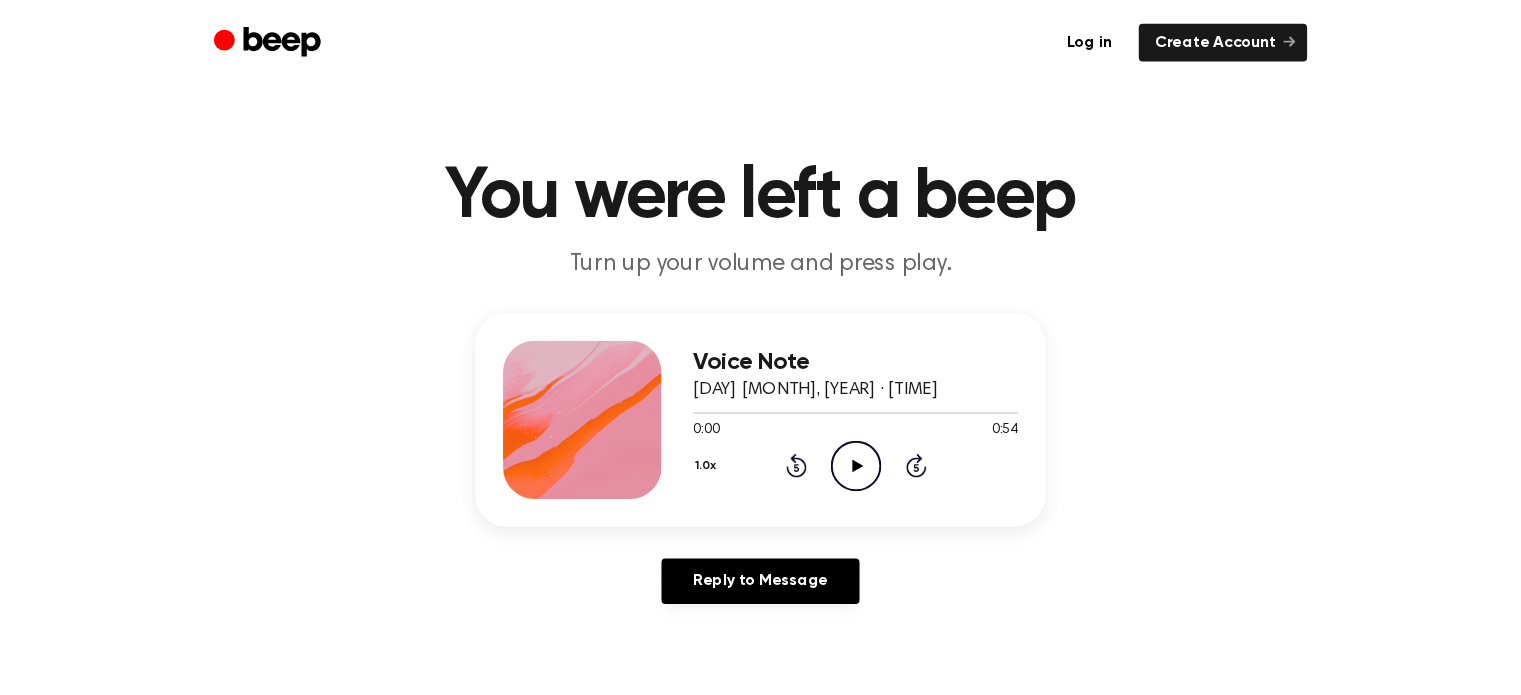 scroll, scrollTop: 0, scrollLeft: 0, axis: both 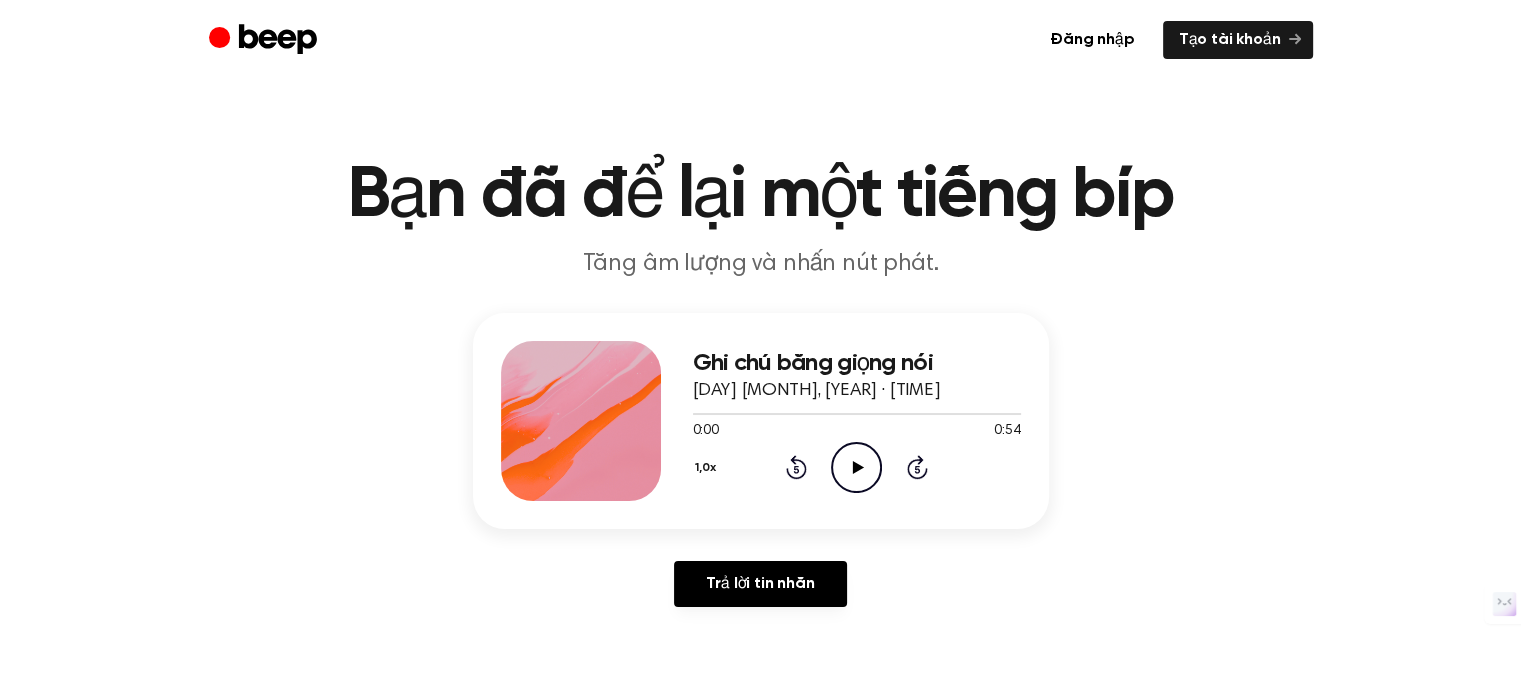 click 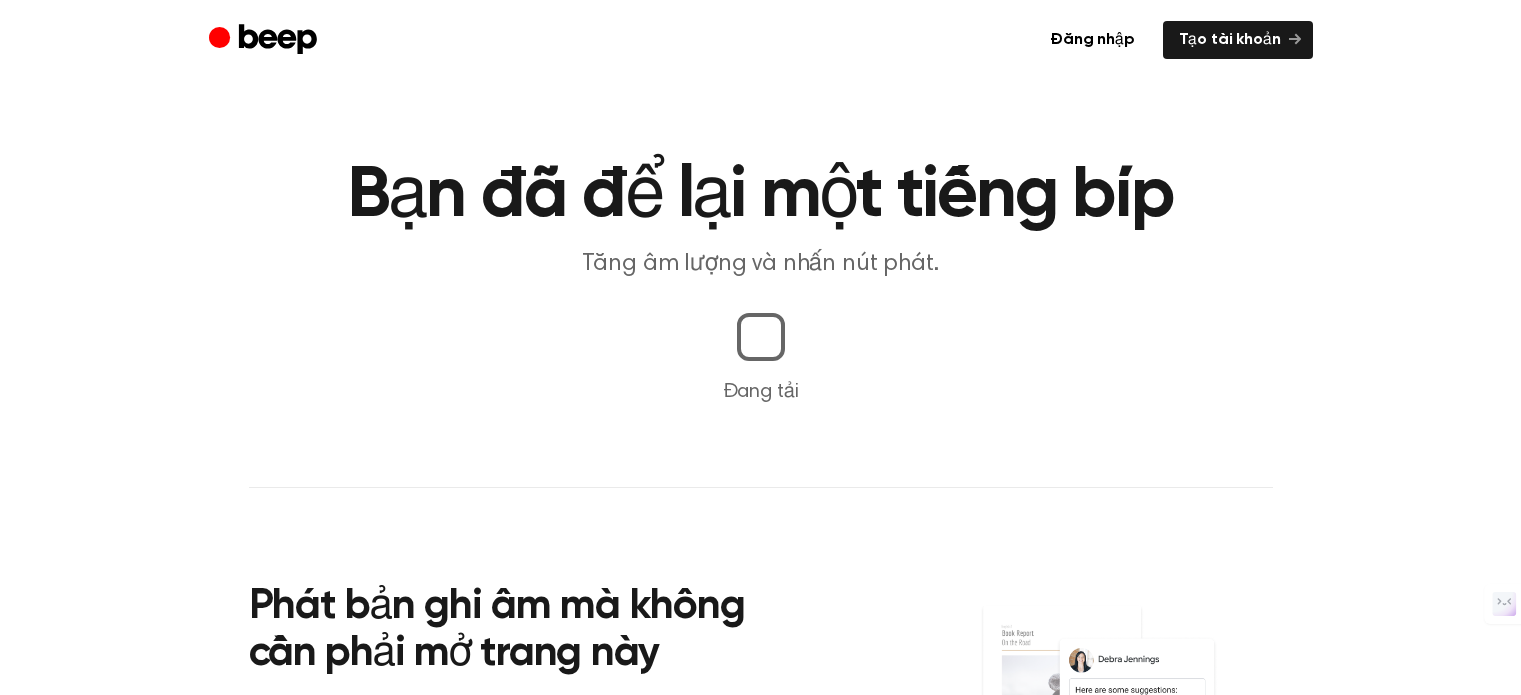 scroll, scrollTop: 0, scrollLeft: 0, axis: both 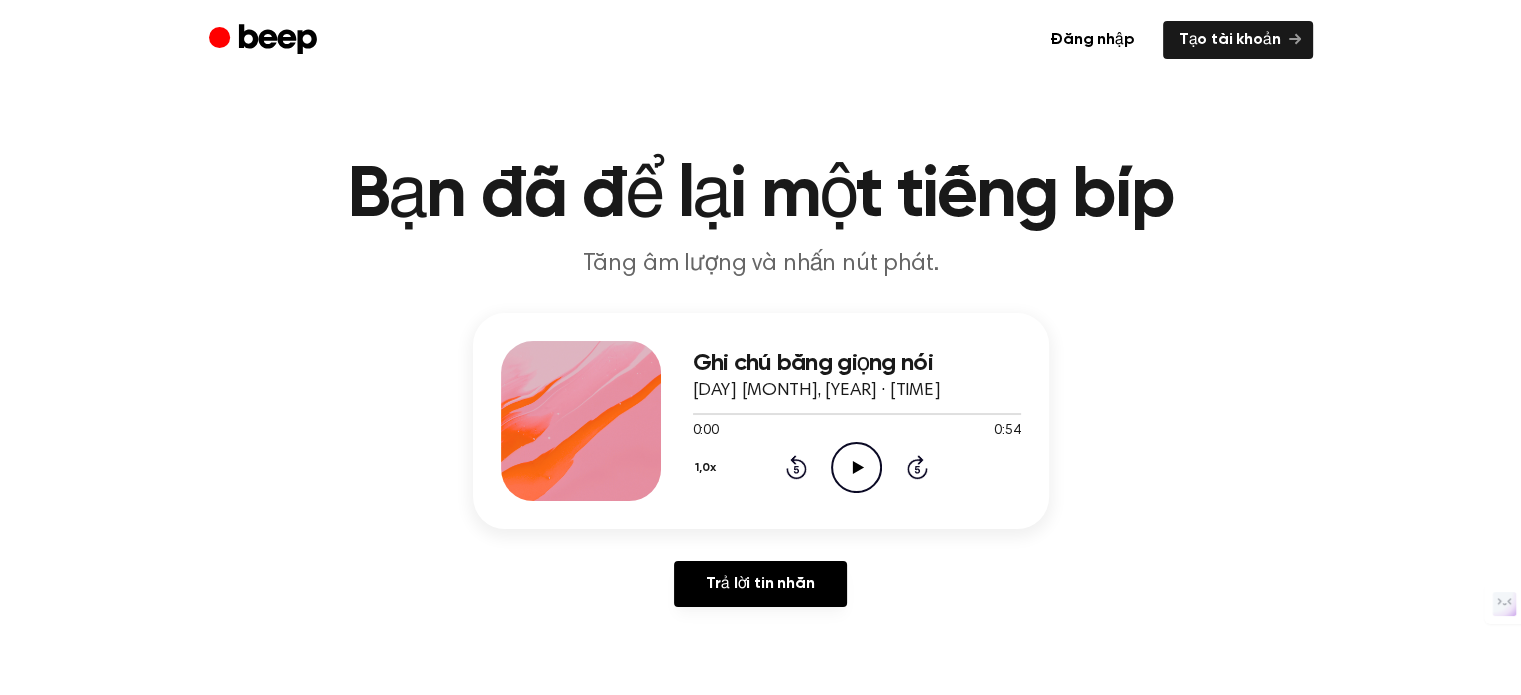 click 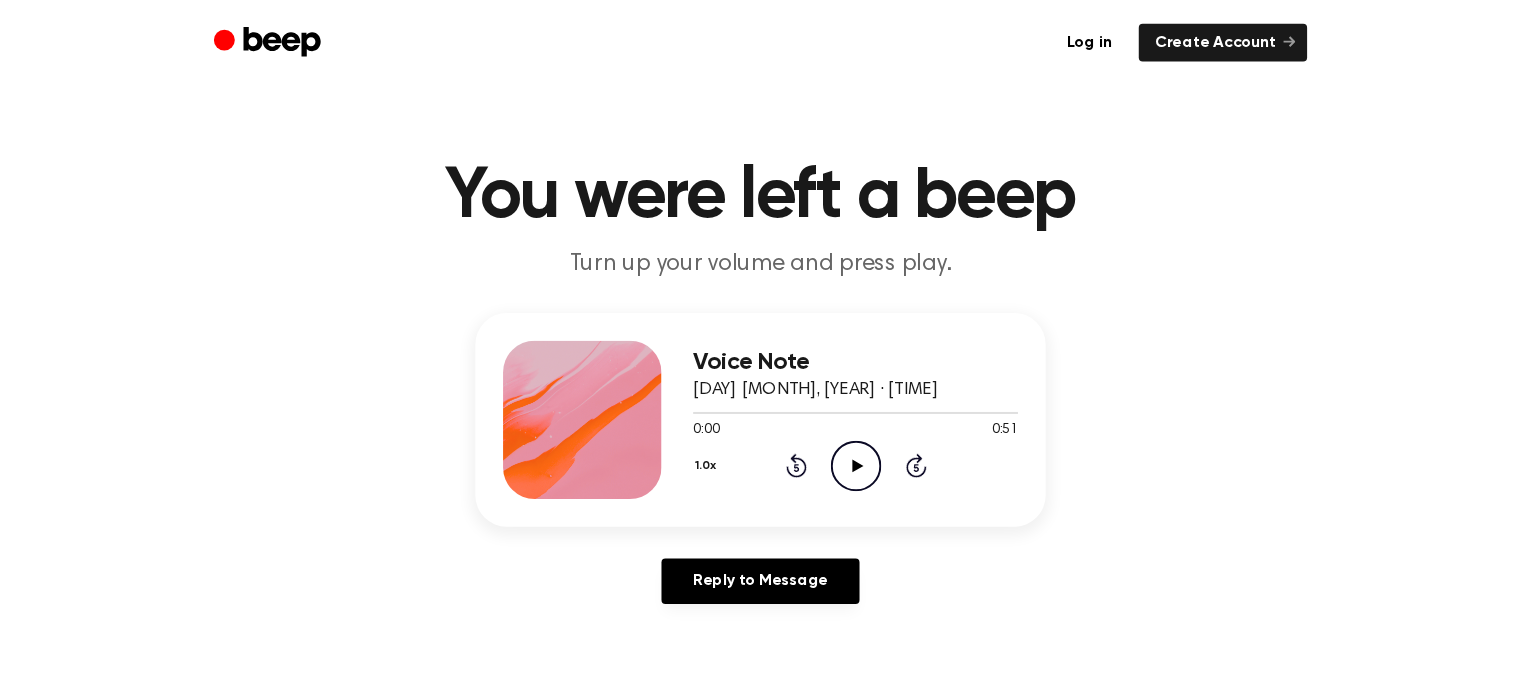 scroll, scrollTop: 0, scrollLeft: 0, axis: both 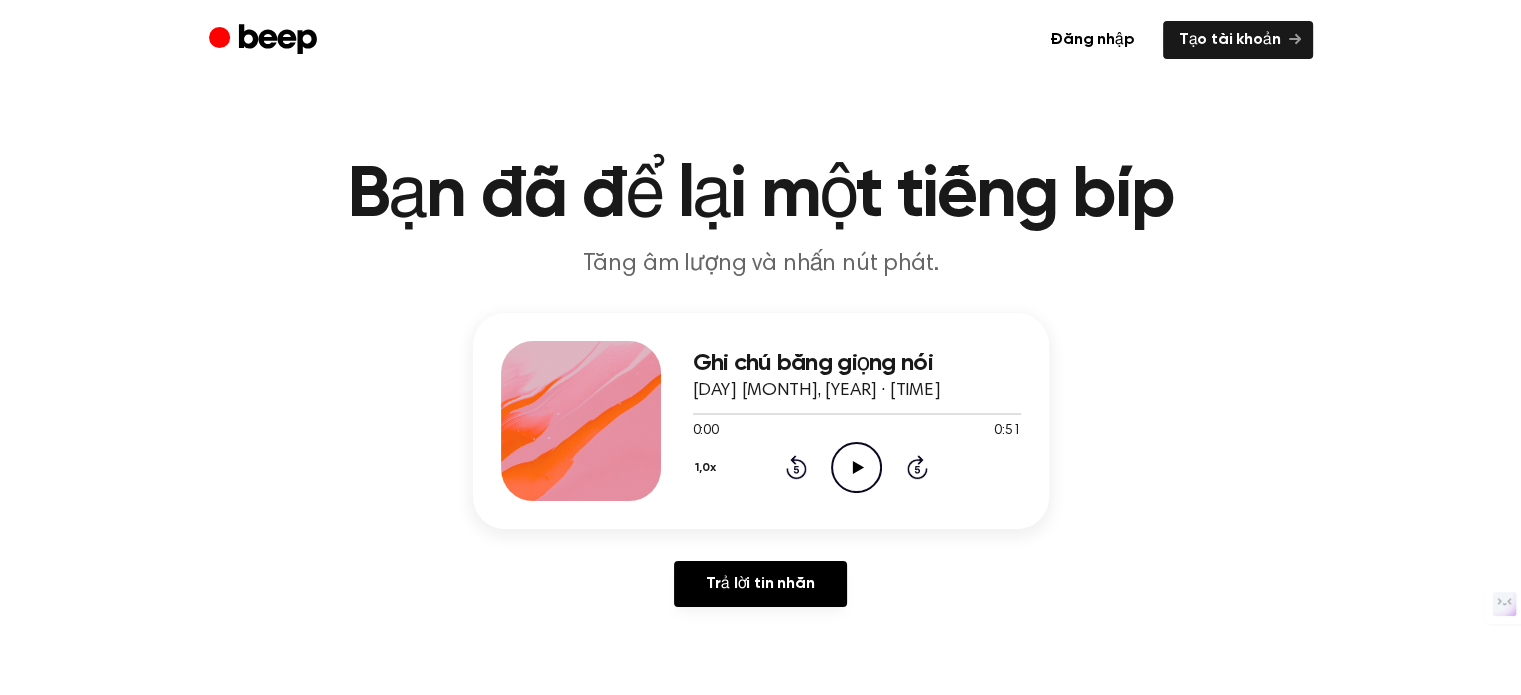 click 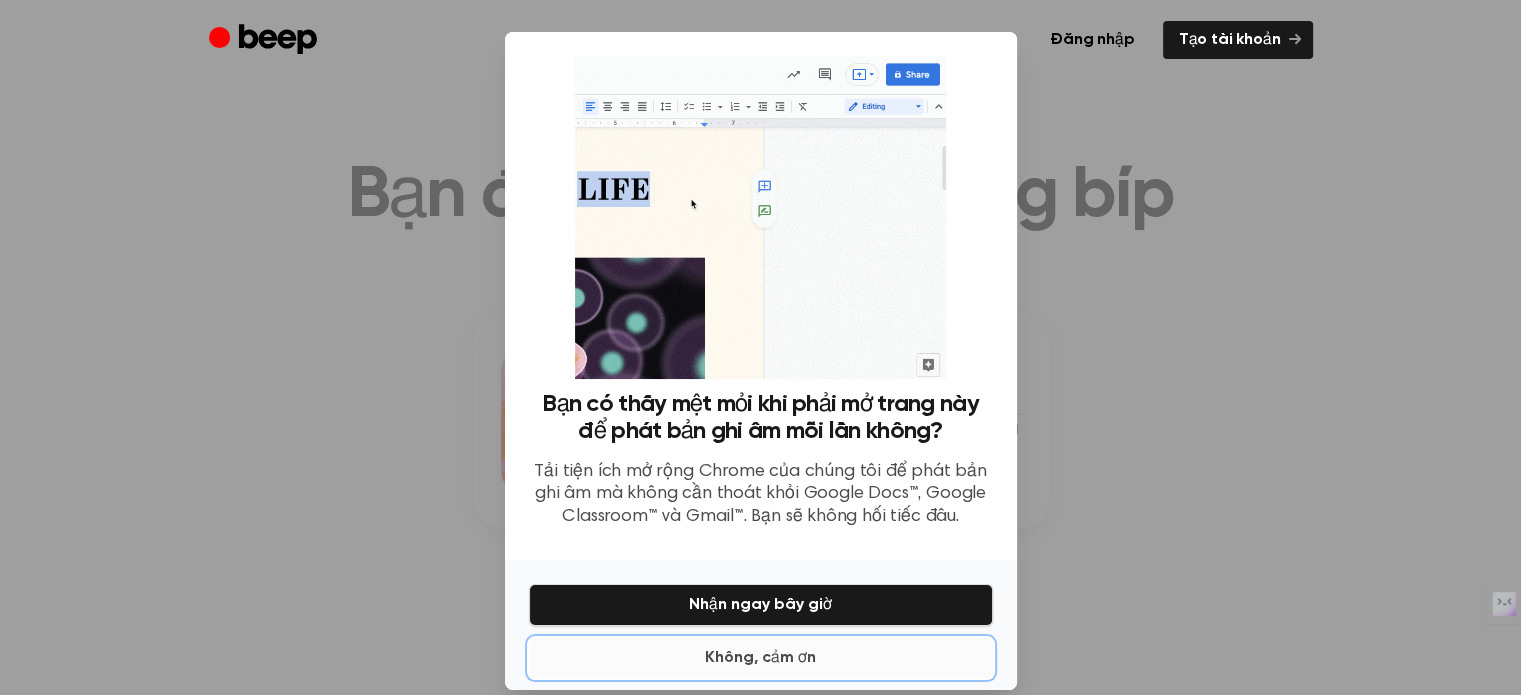 click on "Không, cảm ơn" at bounding box center (761, 658) 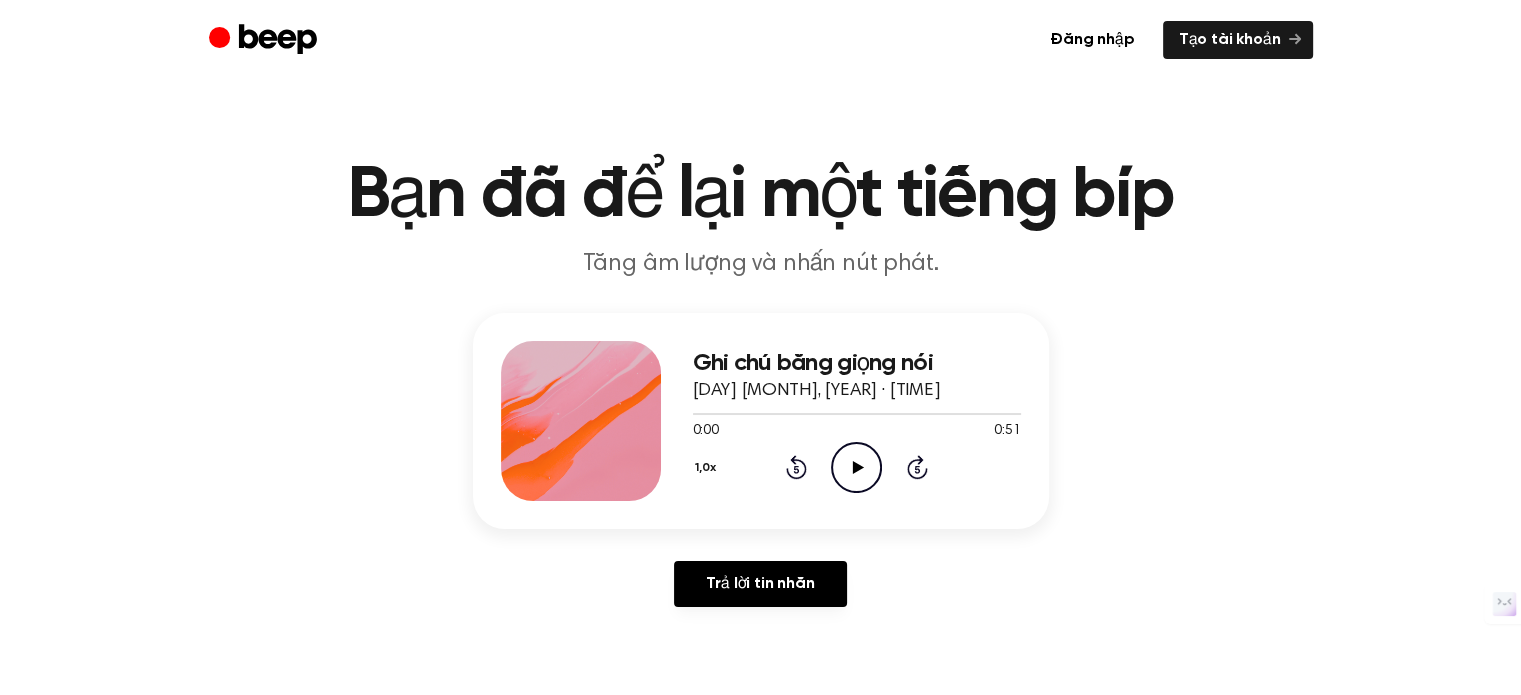 click 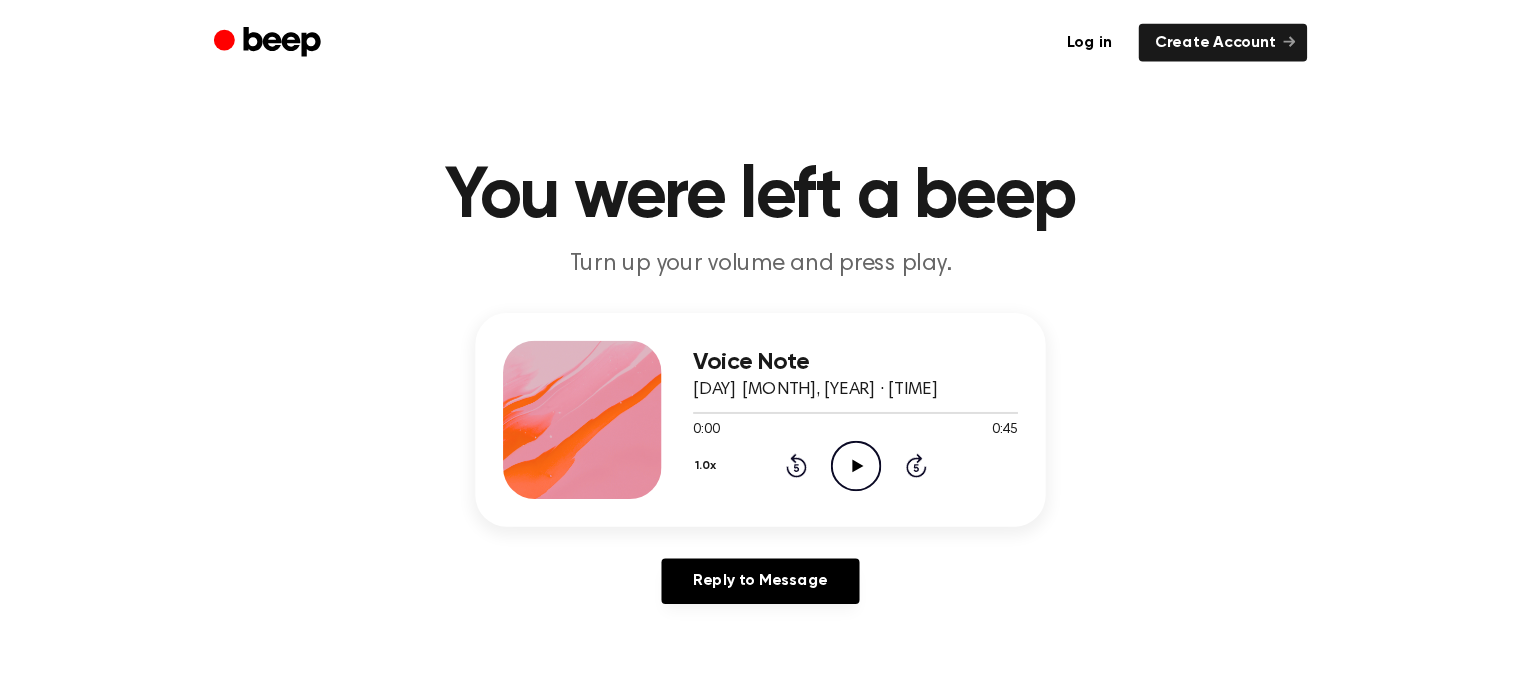 scroll, scrollTop: 0, scrollLeft: 0, axis: both 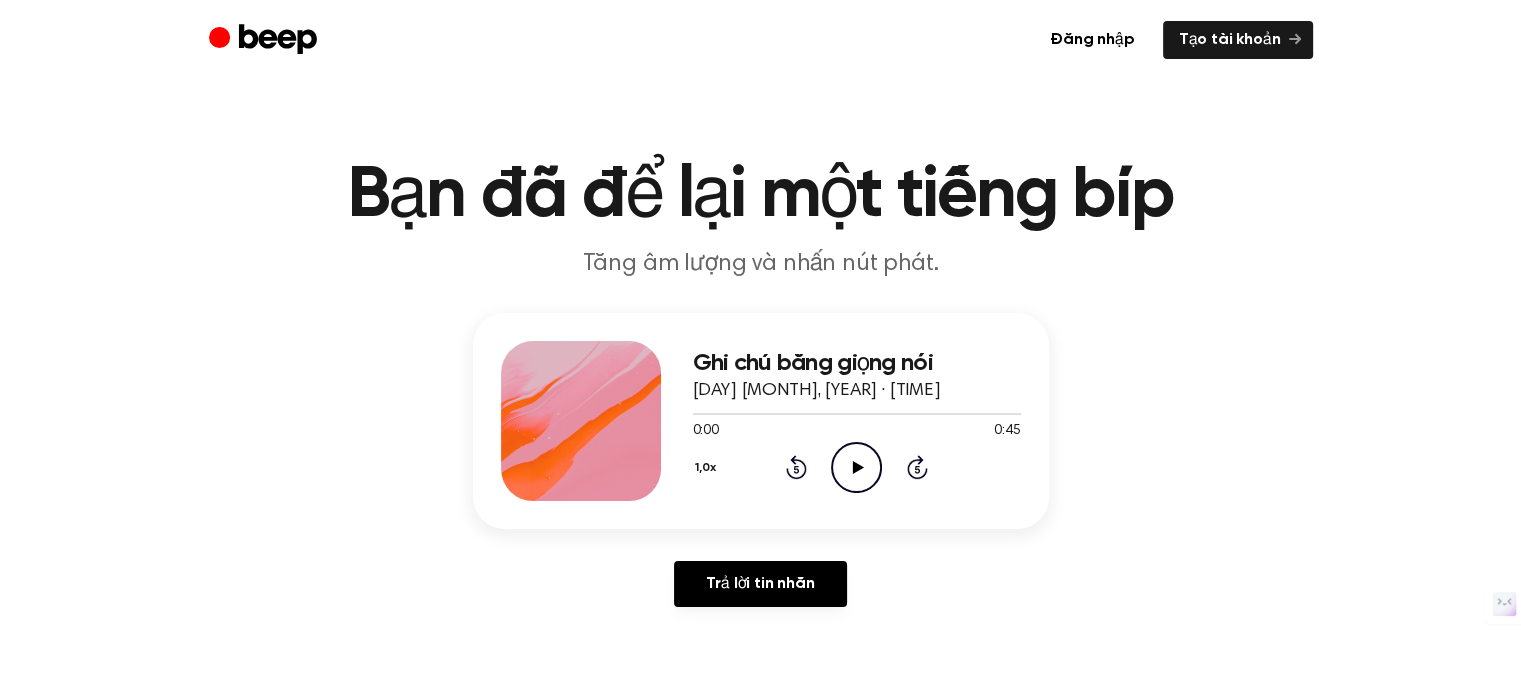 click on "Play Audio" 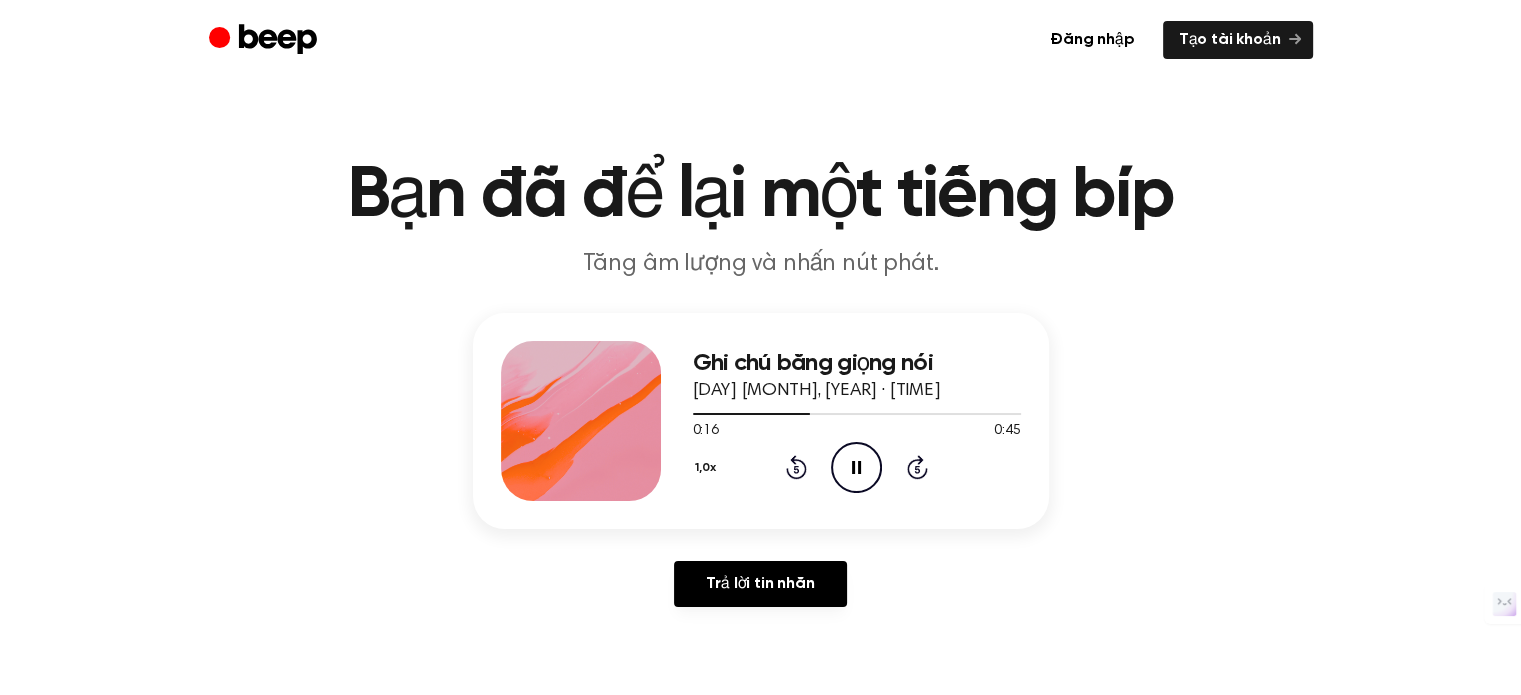 click 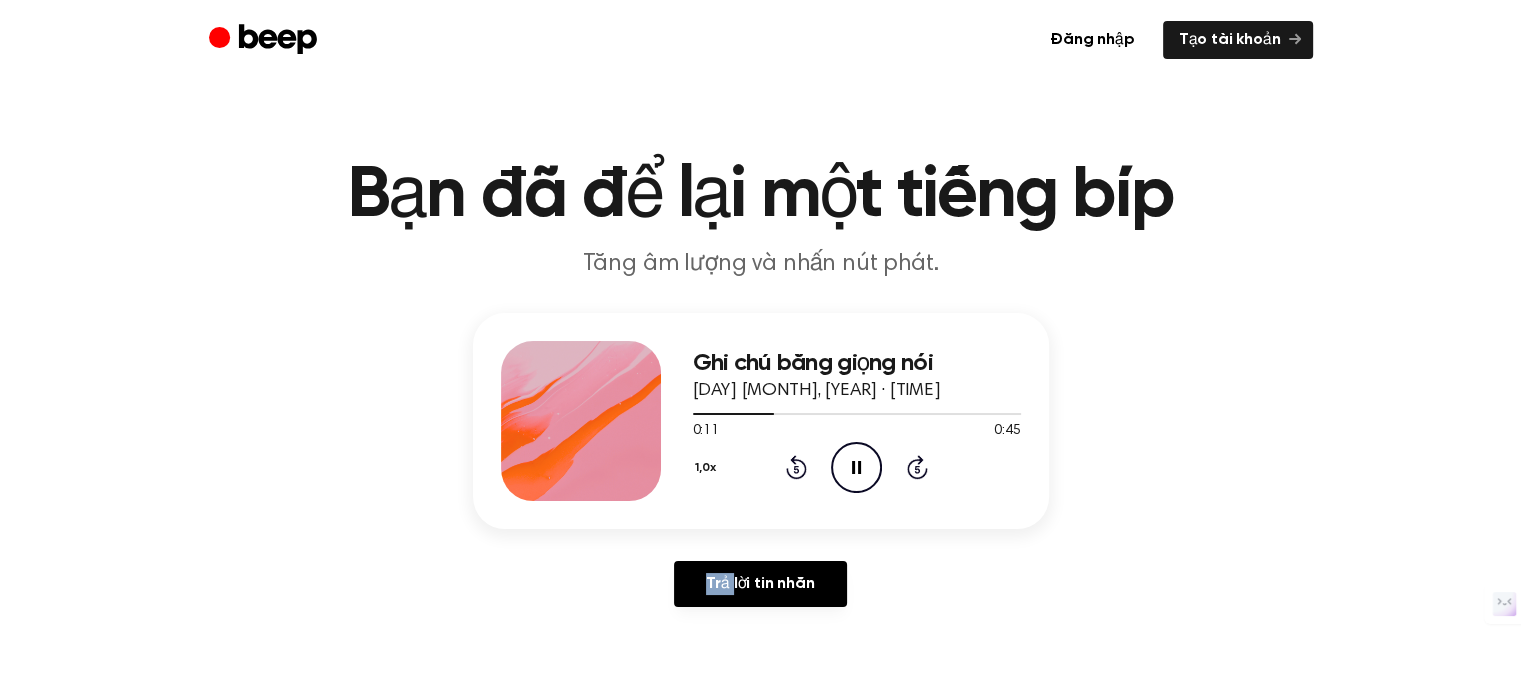 click 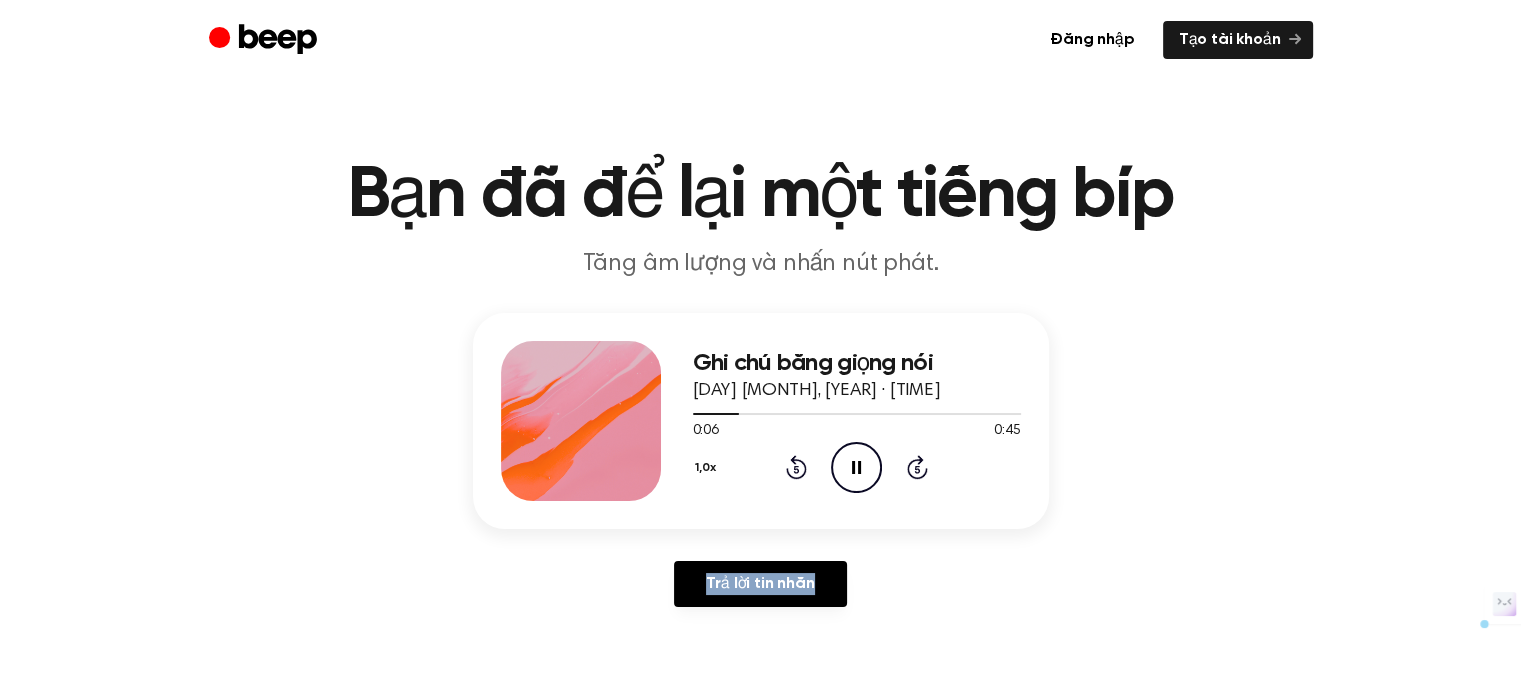 click 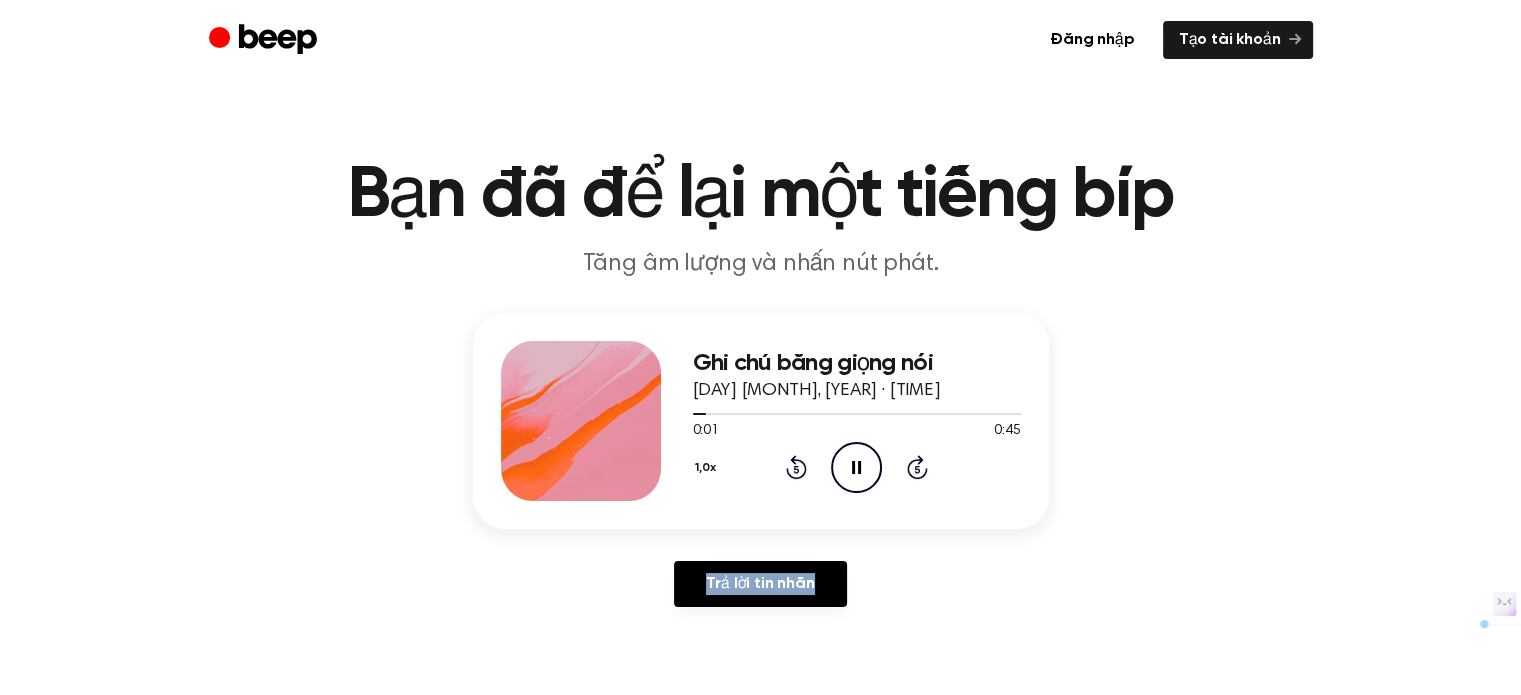 click 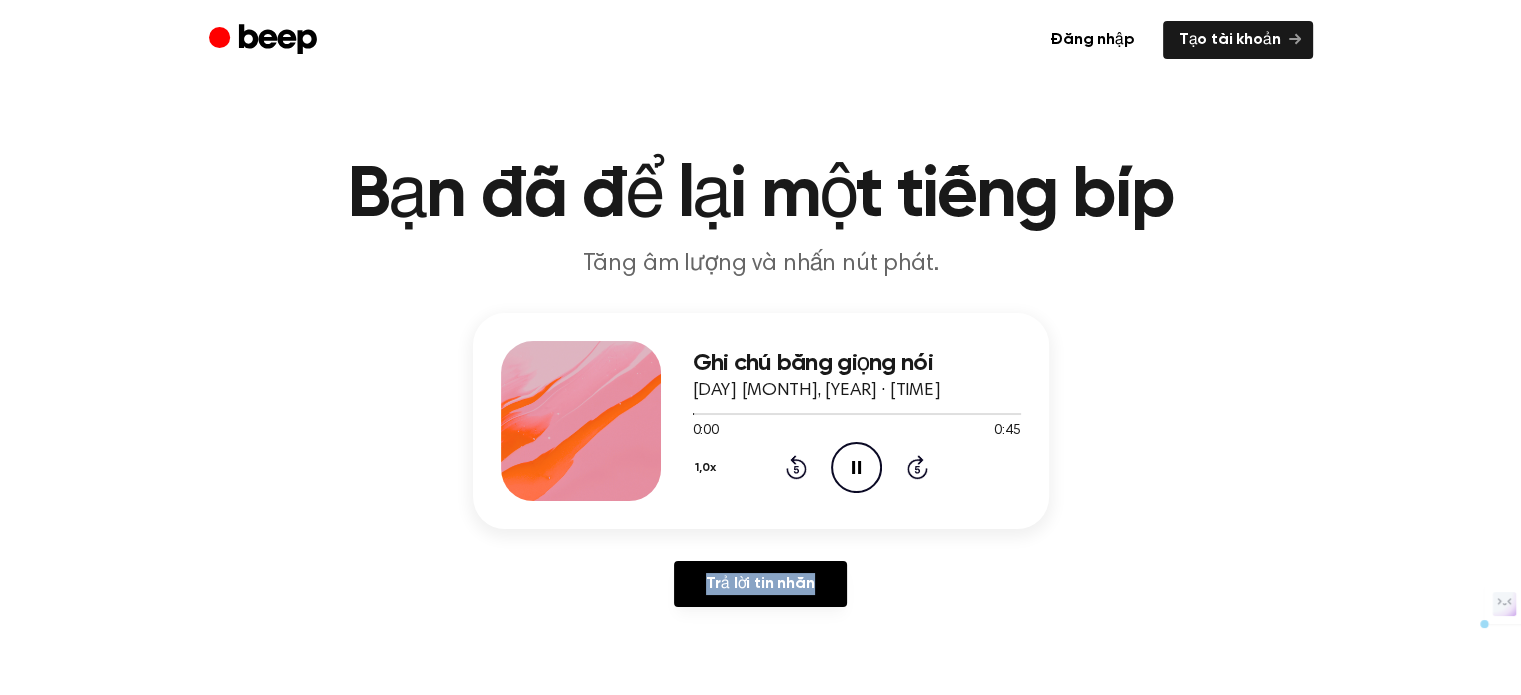 click 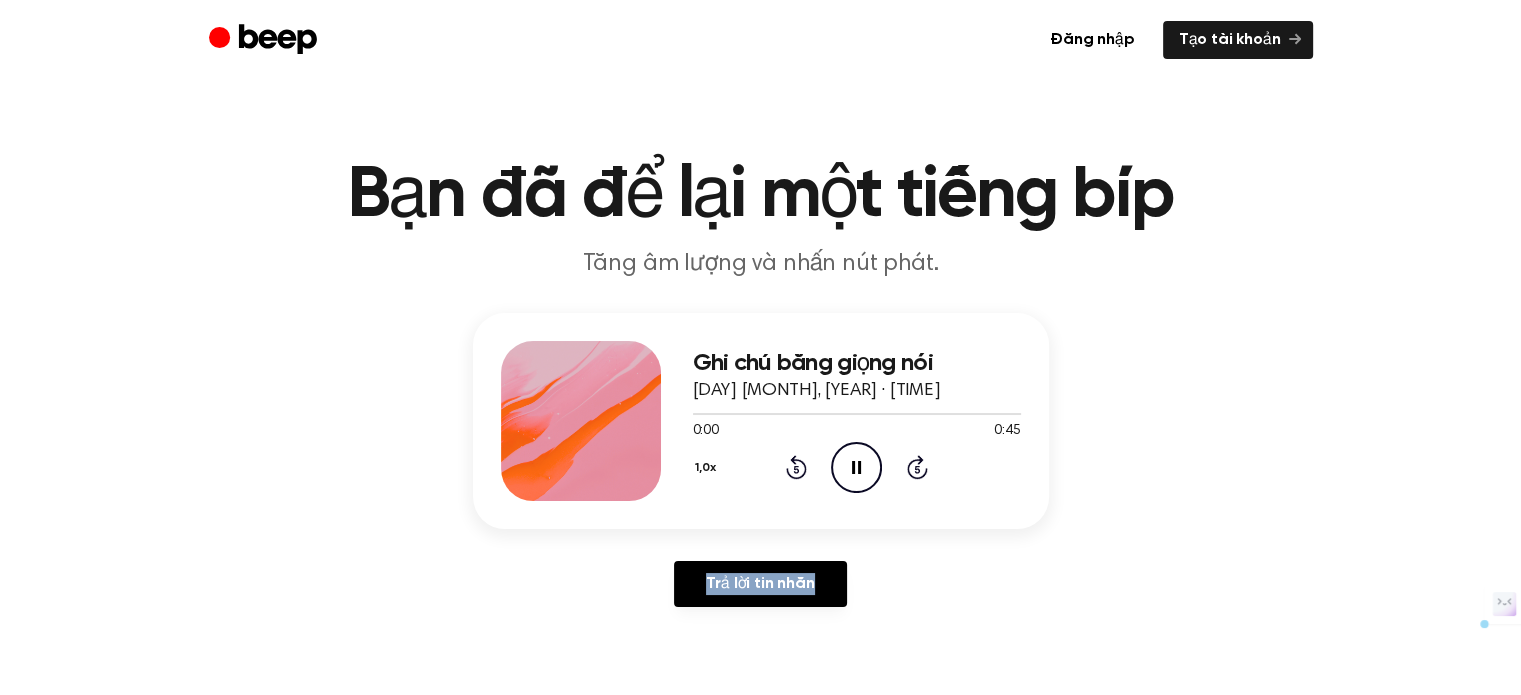 click 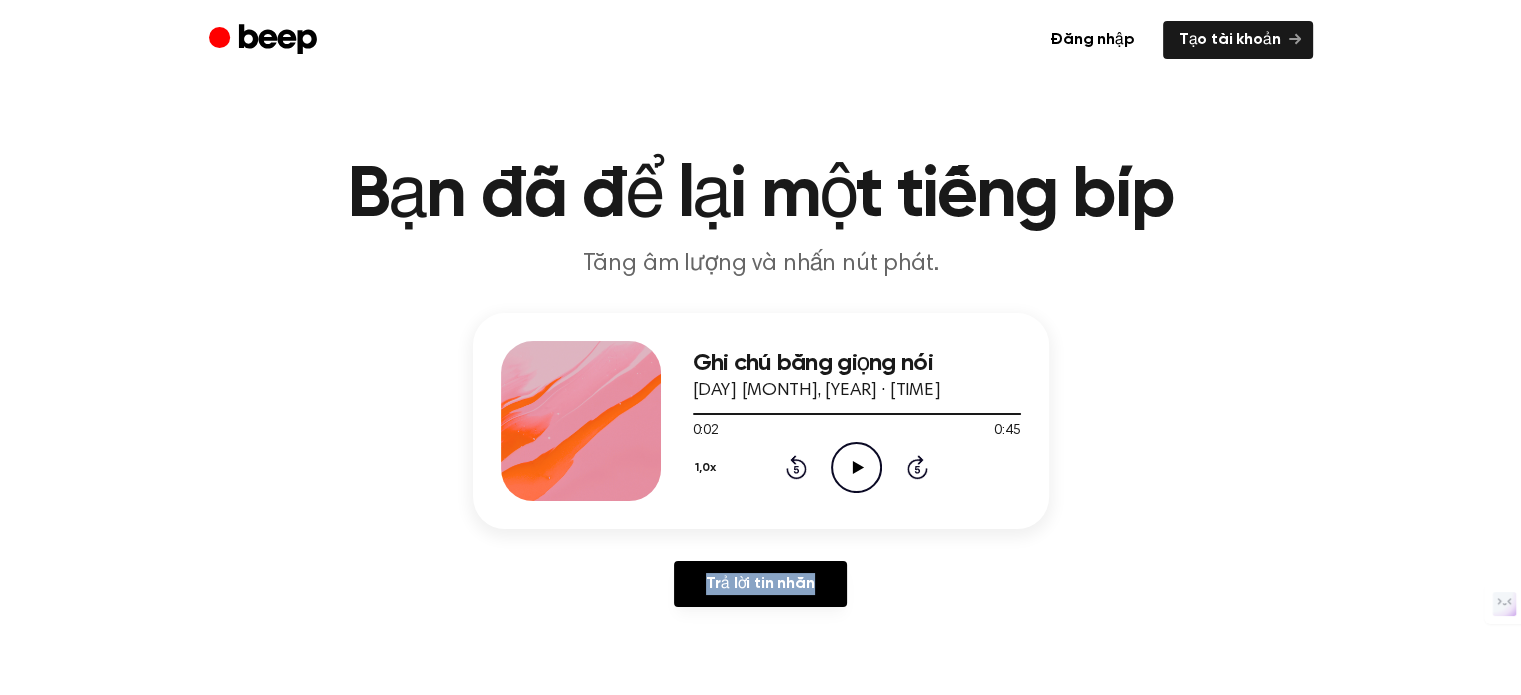 click on "Trả lời tin nhắn" at bounding box center [761, 592] 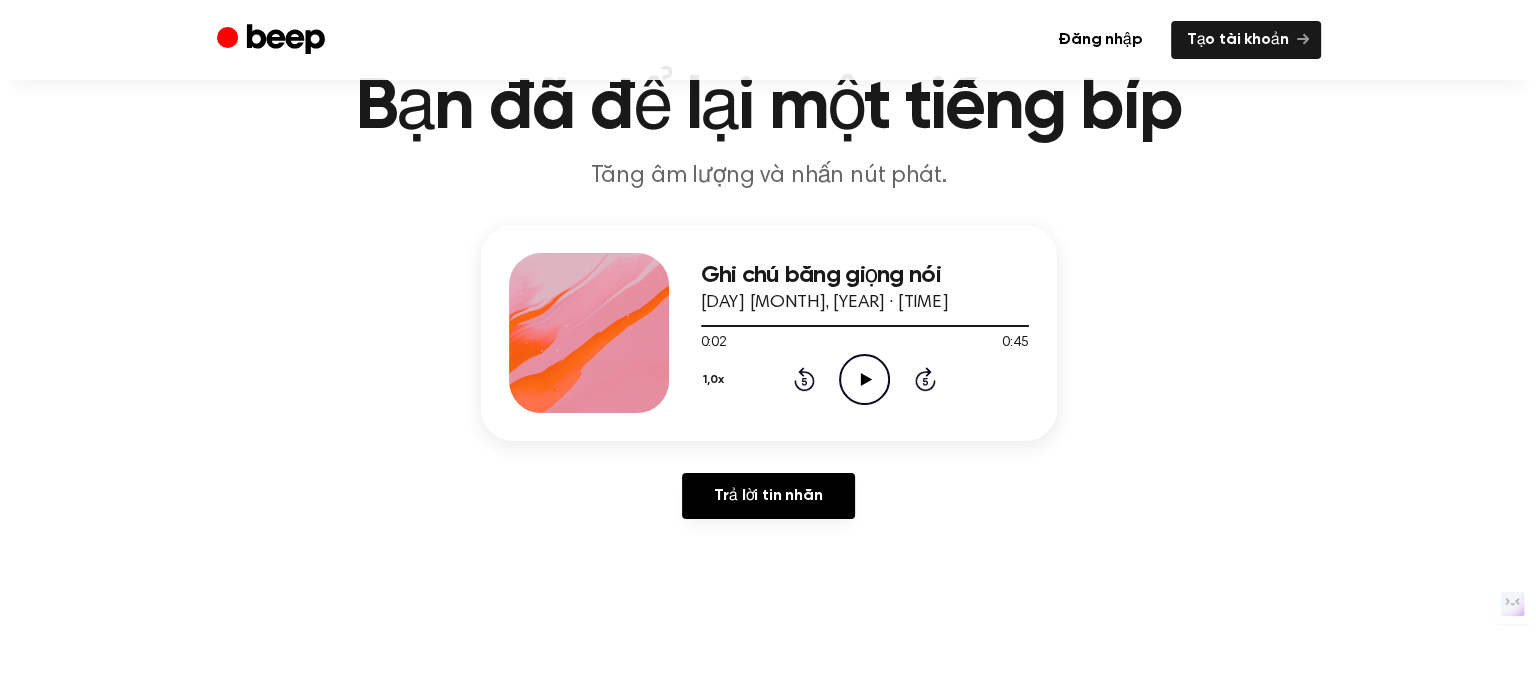scroll, scrollTop: 0, scrollLeft: 0, axis: both 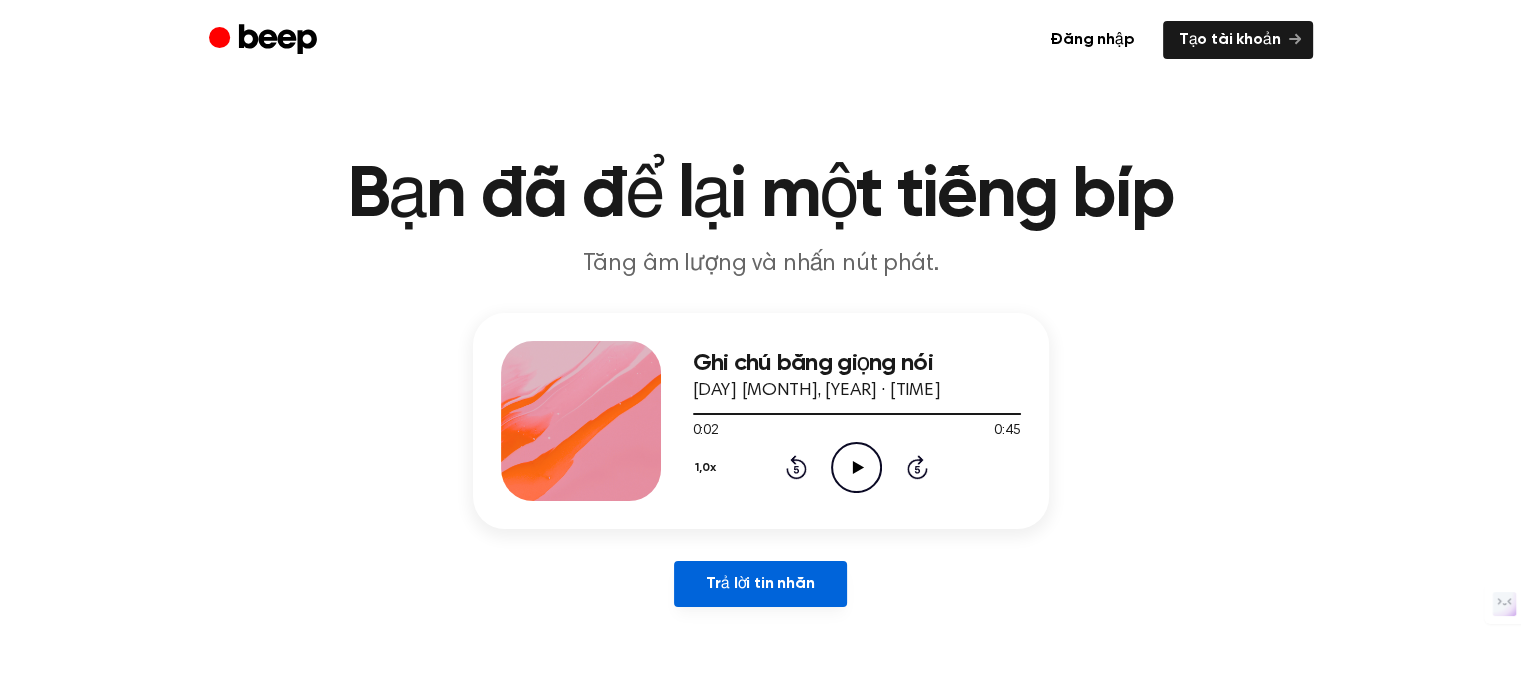 click on "Trả lời tin nhắn" at bounding box center [760, 584] 